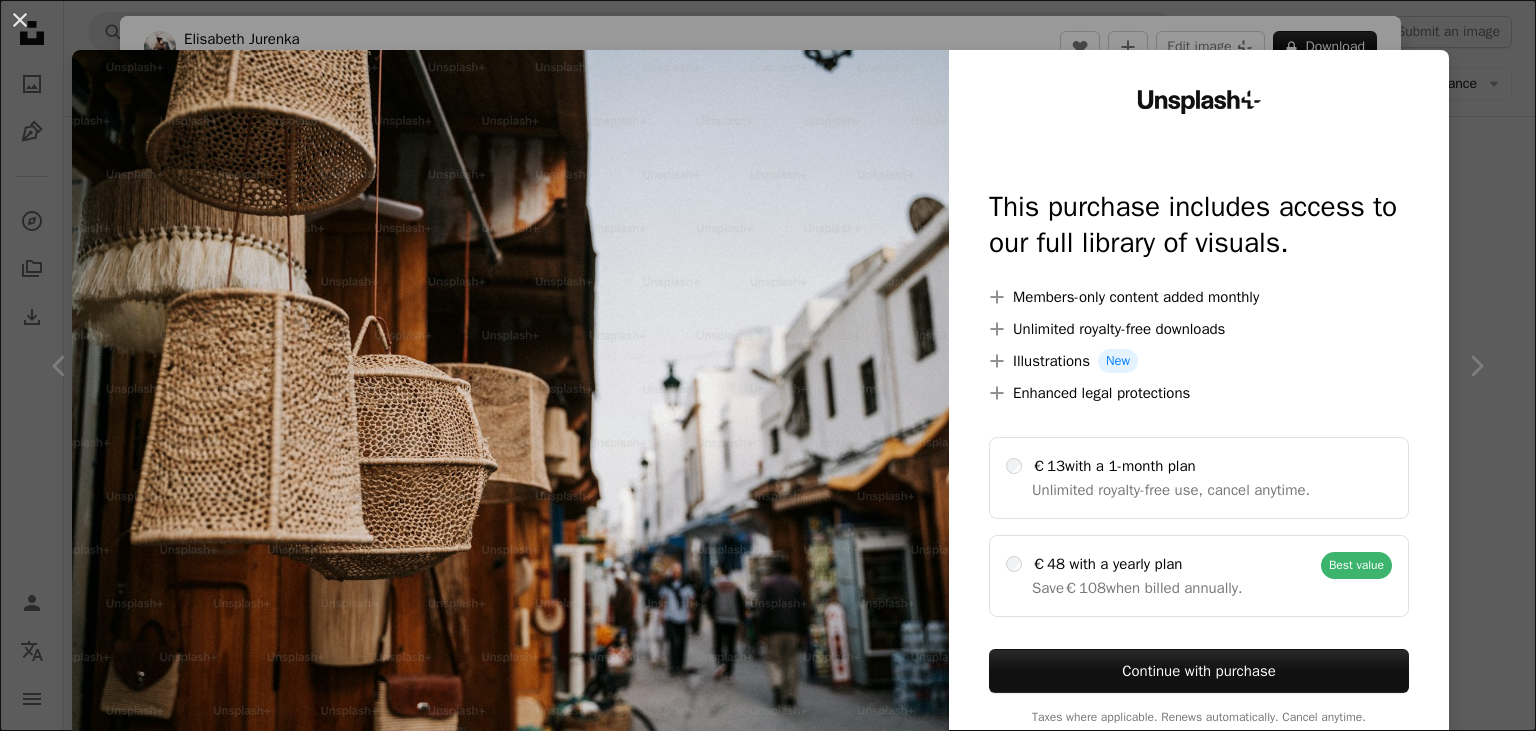 scroll, scrollTop: 193, scrollLeft: 0, axis: vertical 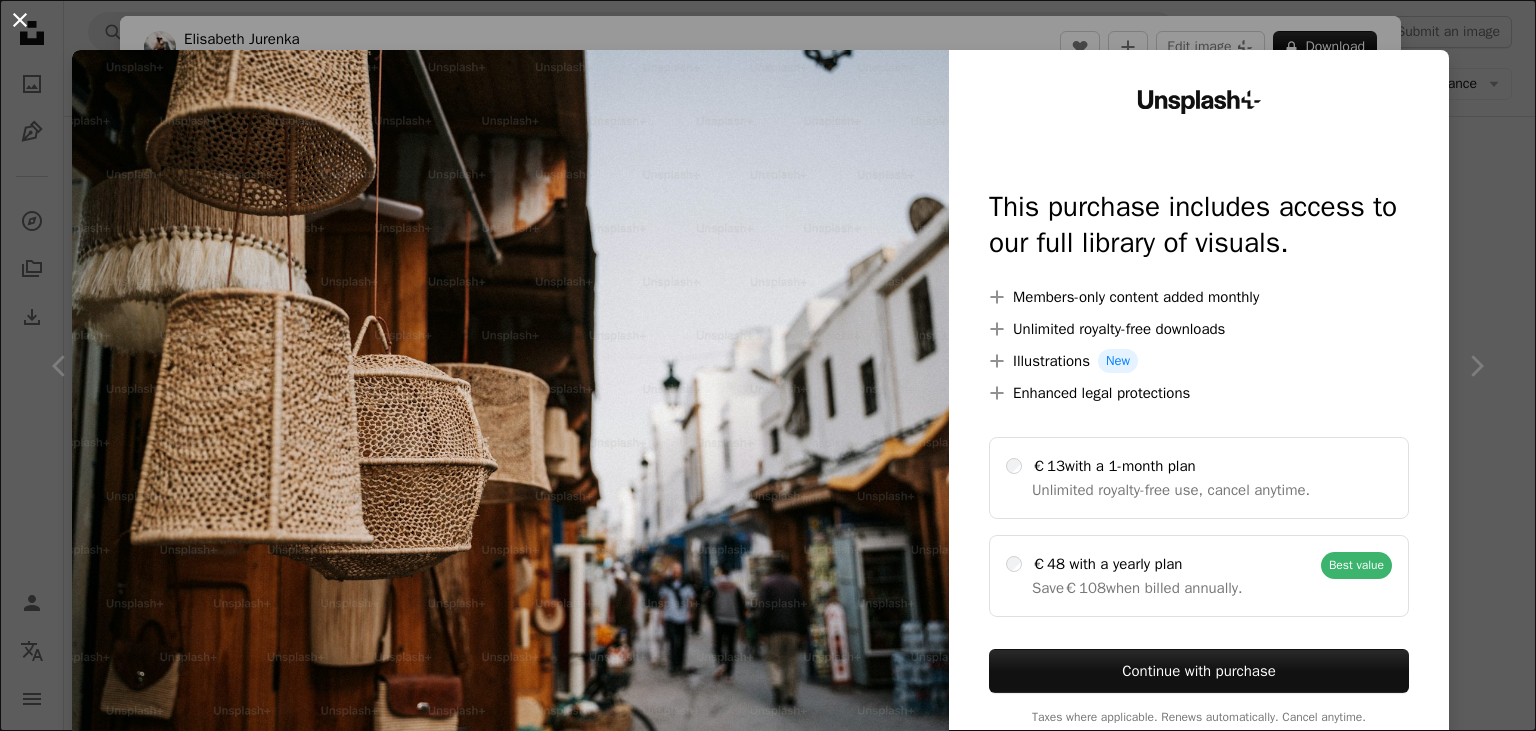 click on "An X shape" at bounding box center (20, 20) 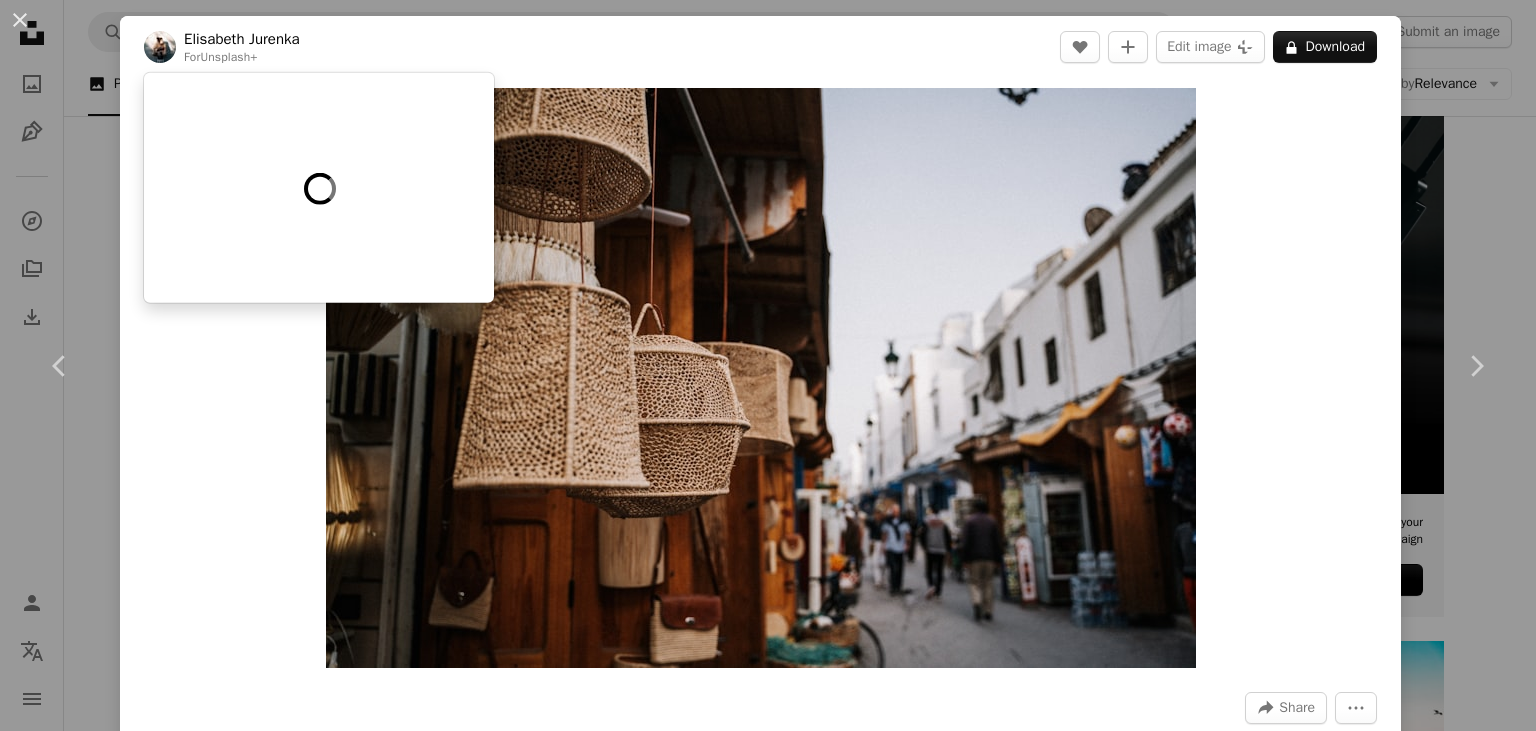 click on "Elisabeth Jurenka" at bounding box center (242, 39) 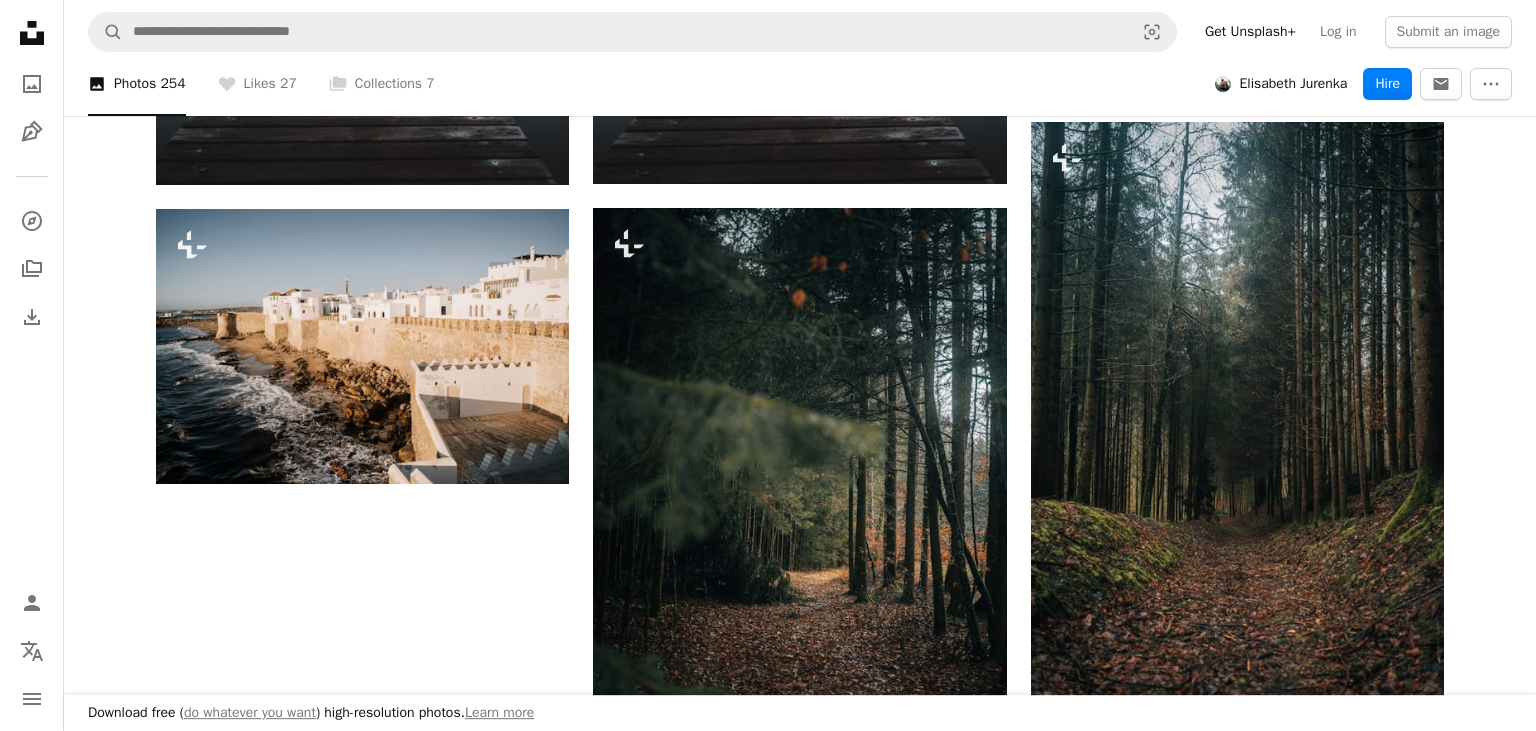 scroll, scrollTop: 3178, scrollLeft: 0, axis: vertical 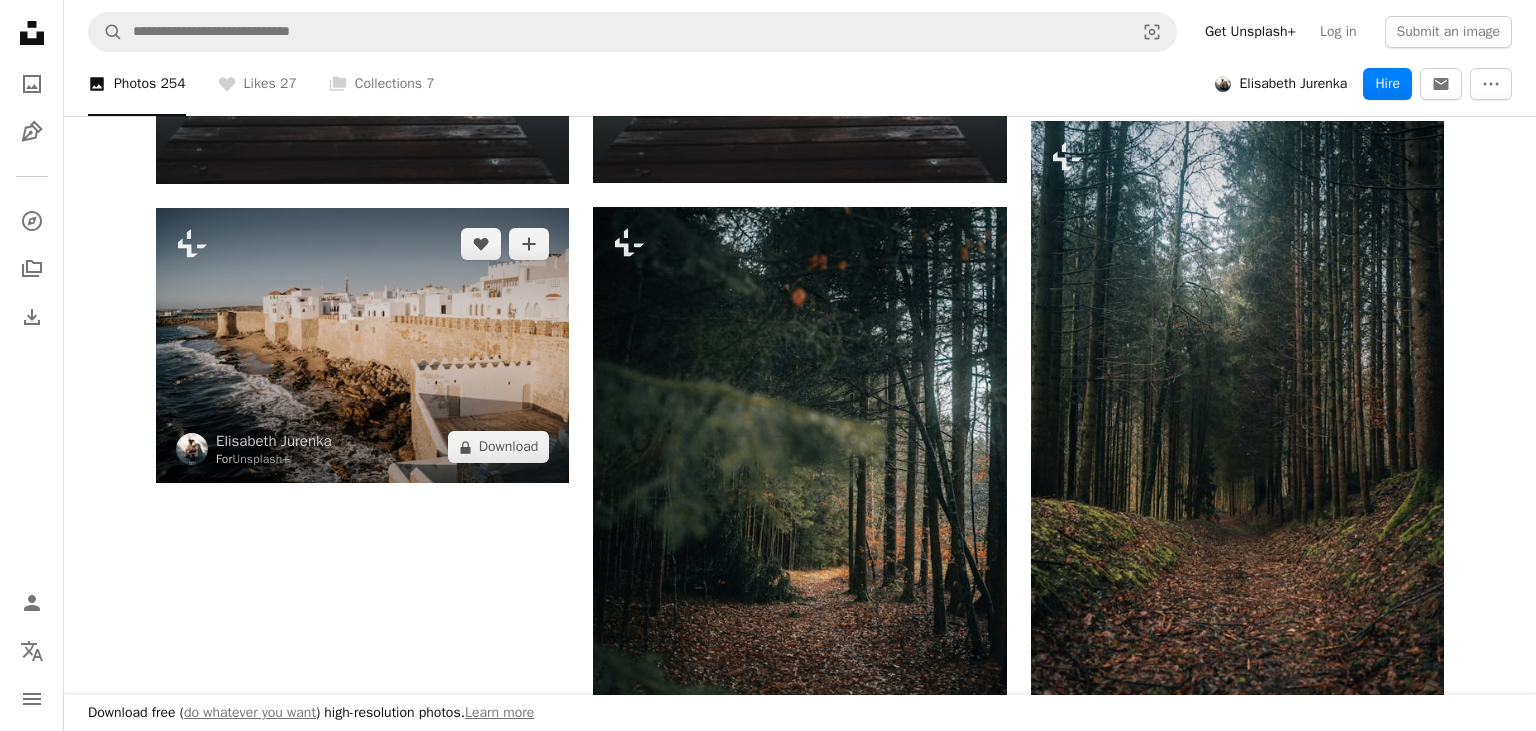 click at bounding box center (362, 345) 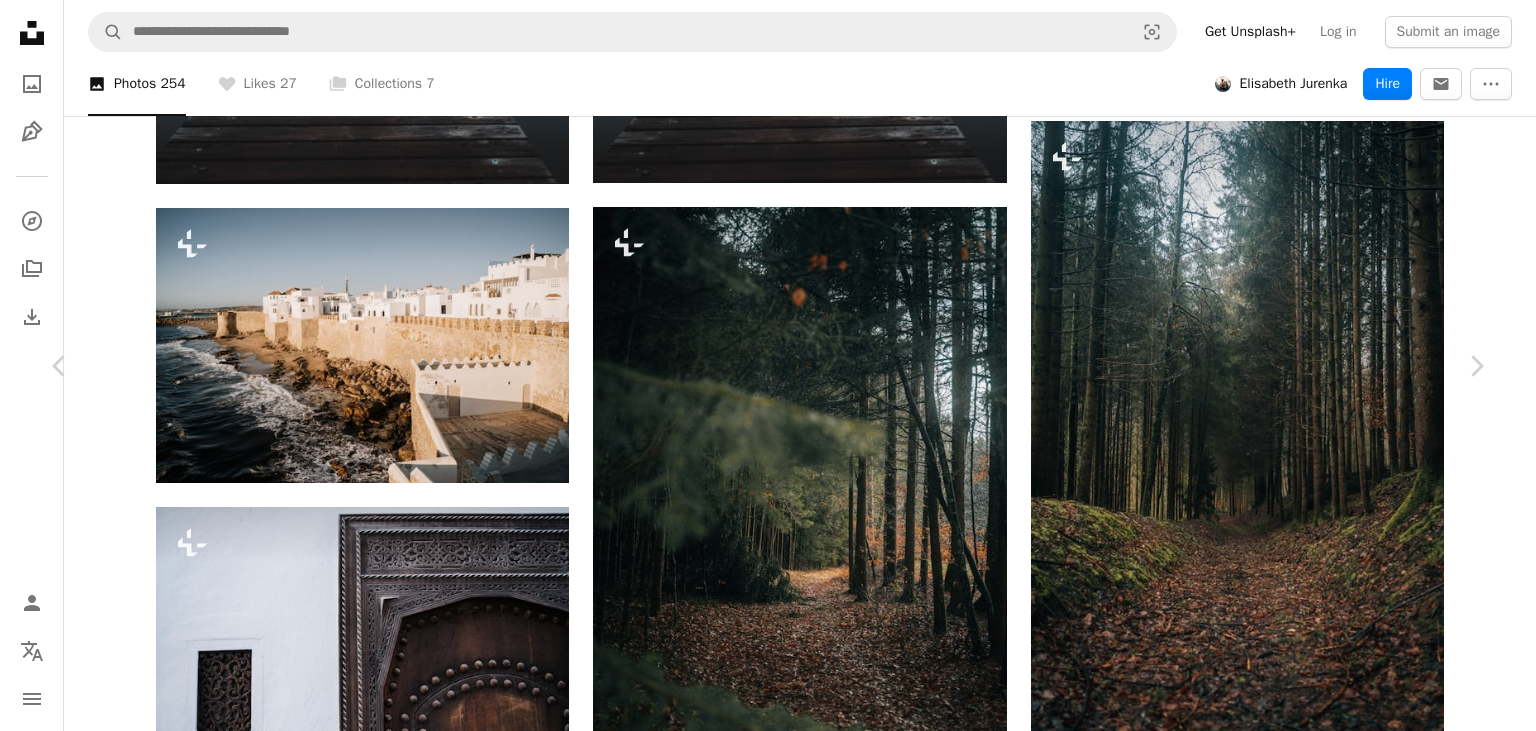 click at bounding box center (761, 3042) 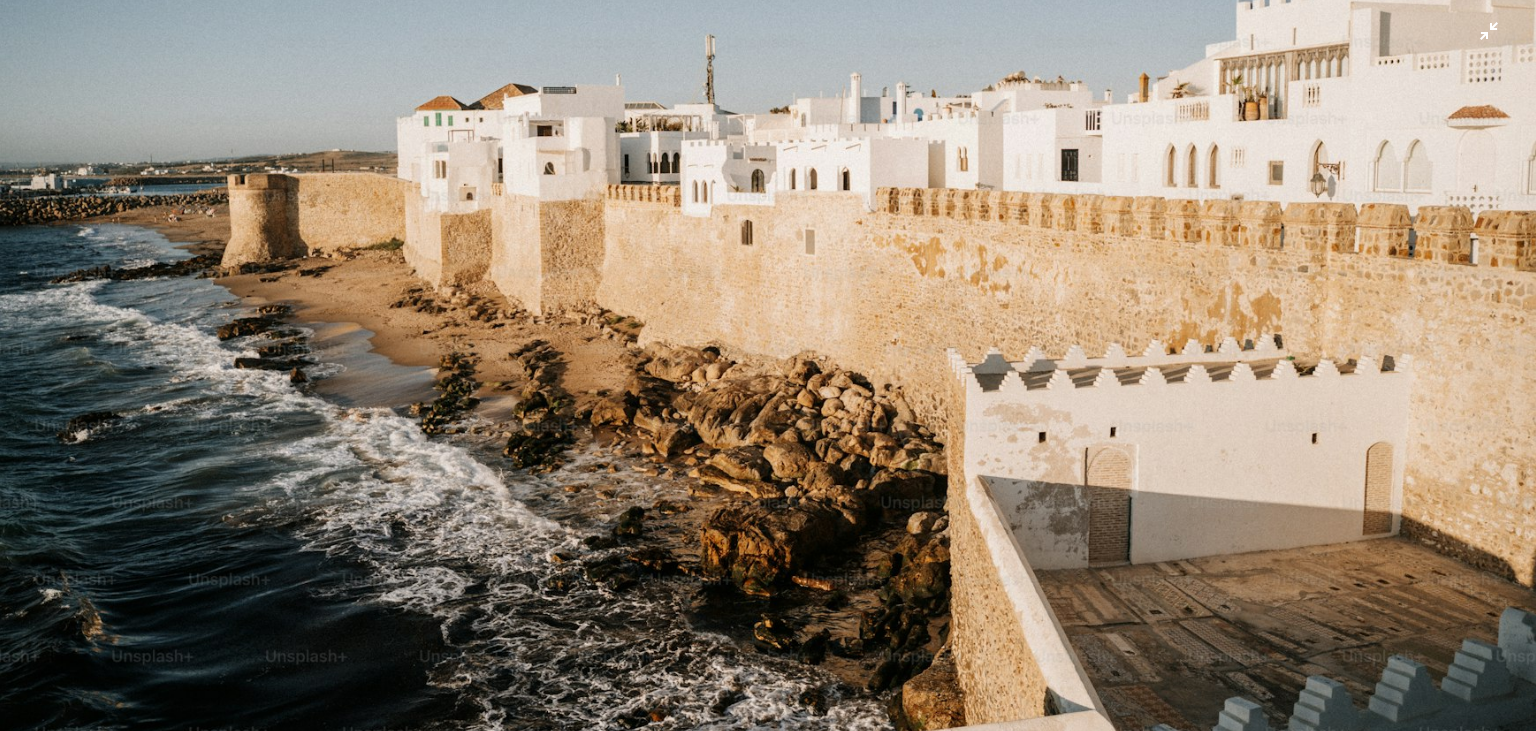 scroll, scrollTop: 292, scrollLeft: 0, axis: vertical 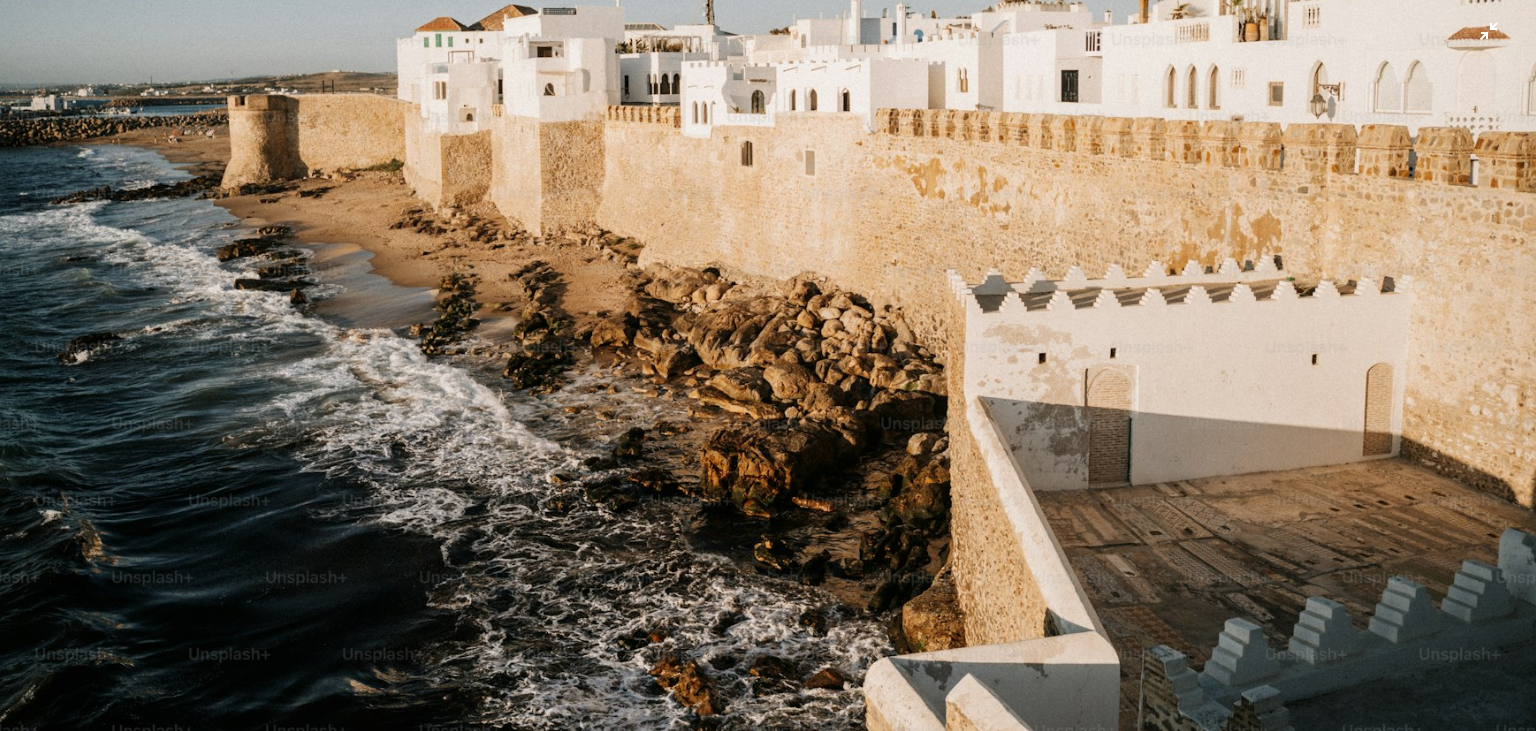 click at bounding box center [768, 219] 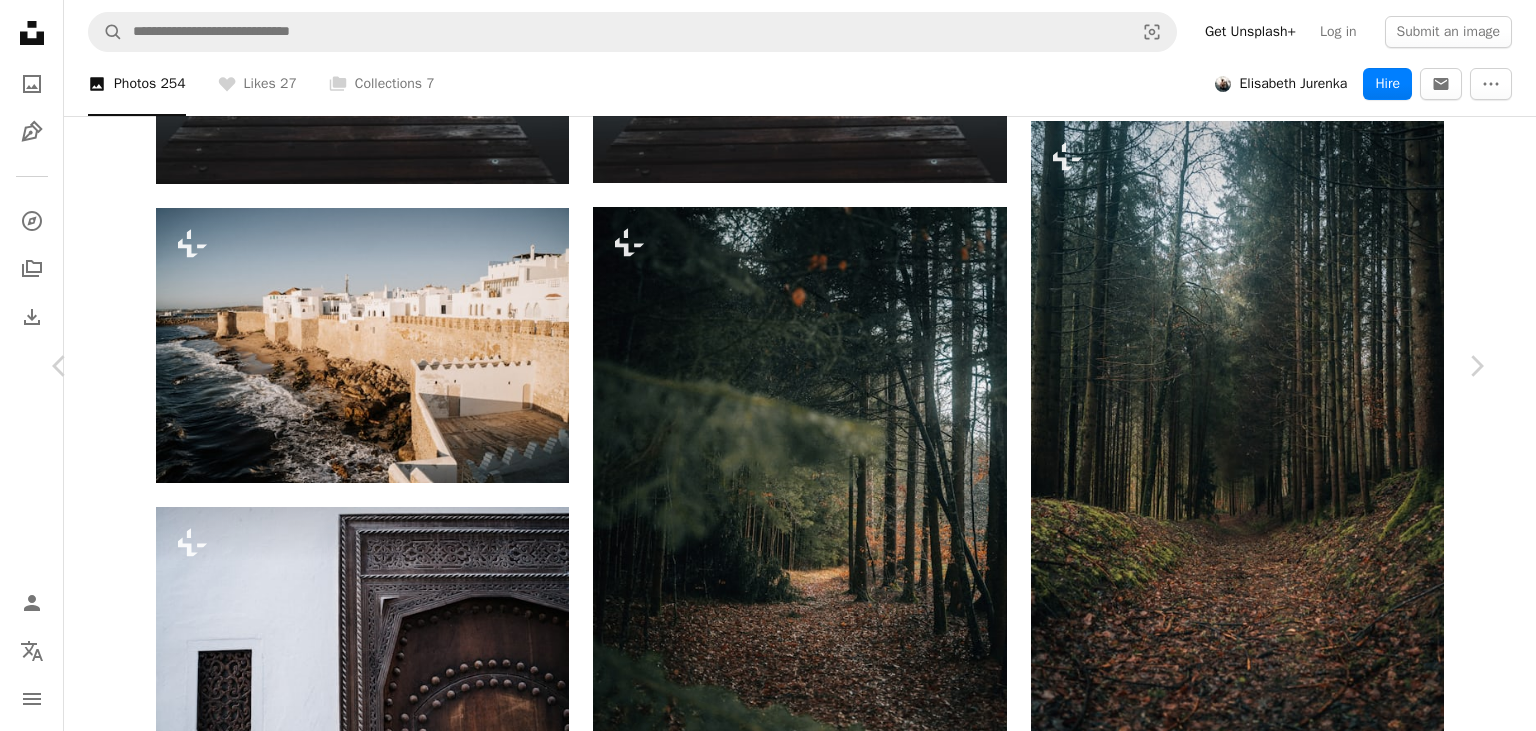 click on "An X shape" at bounding box center [20, 20] 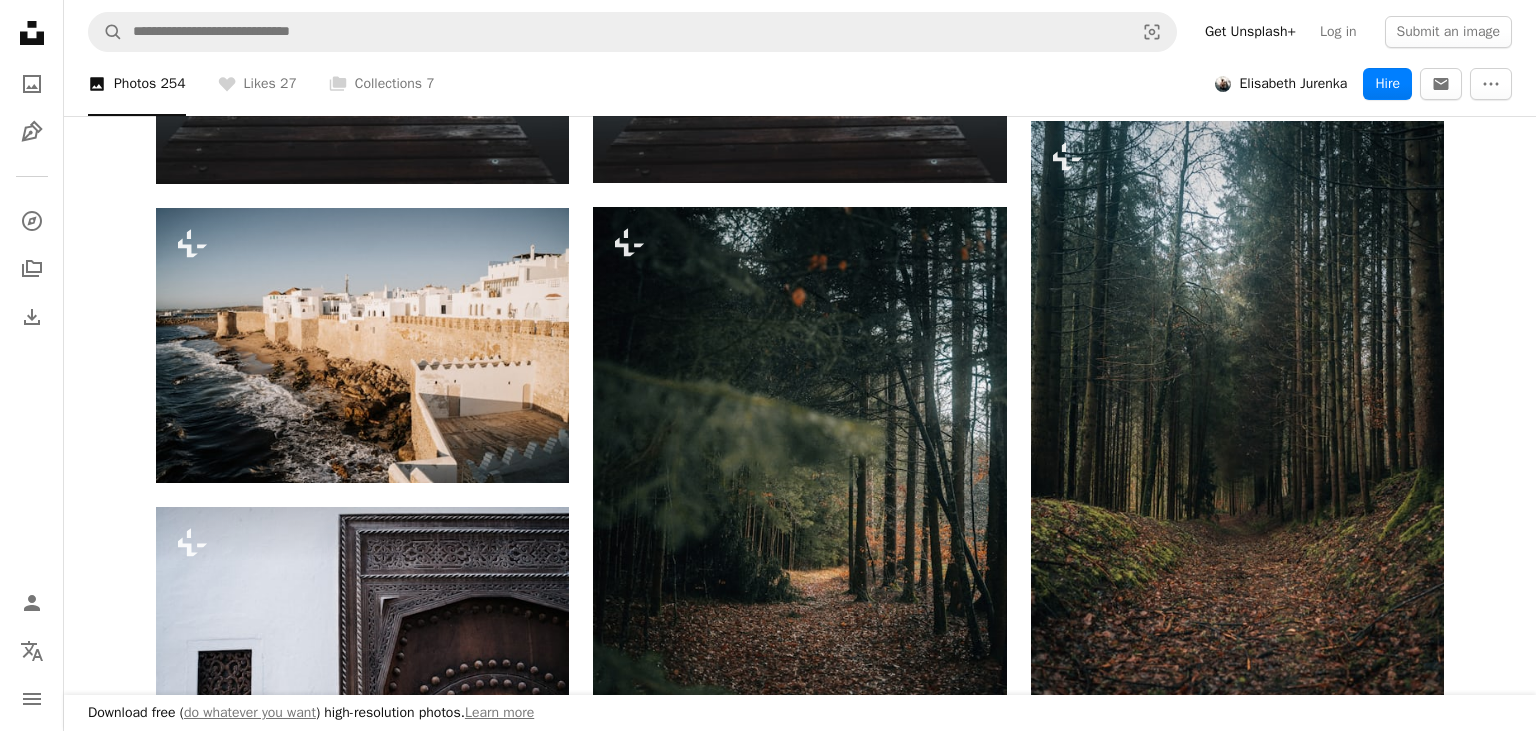 scroll, scrollTop: 3178, scrollLeft: 0, axis: vertical 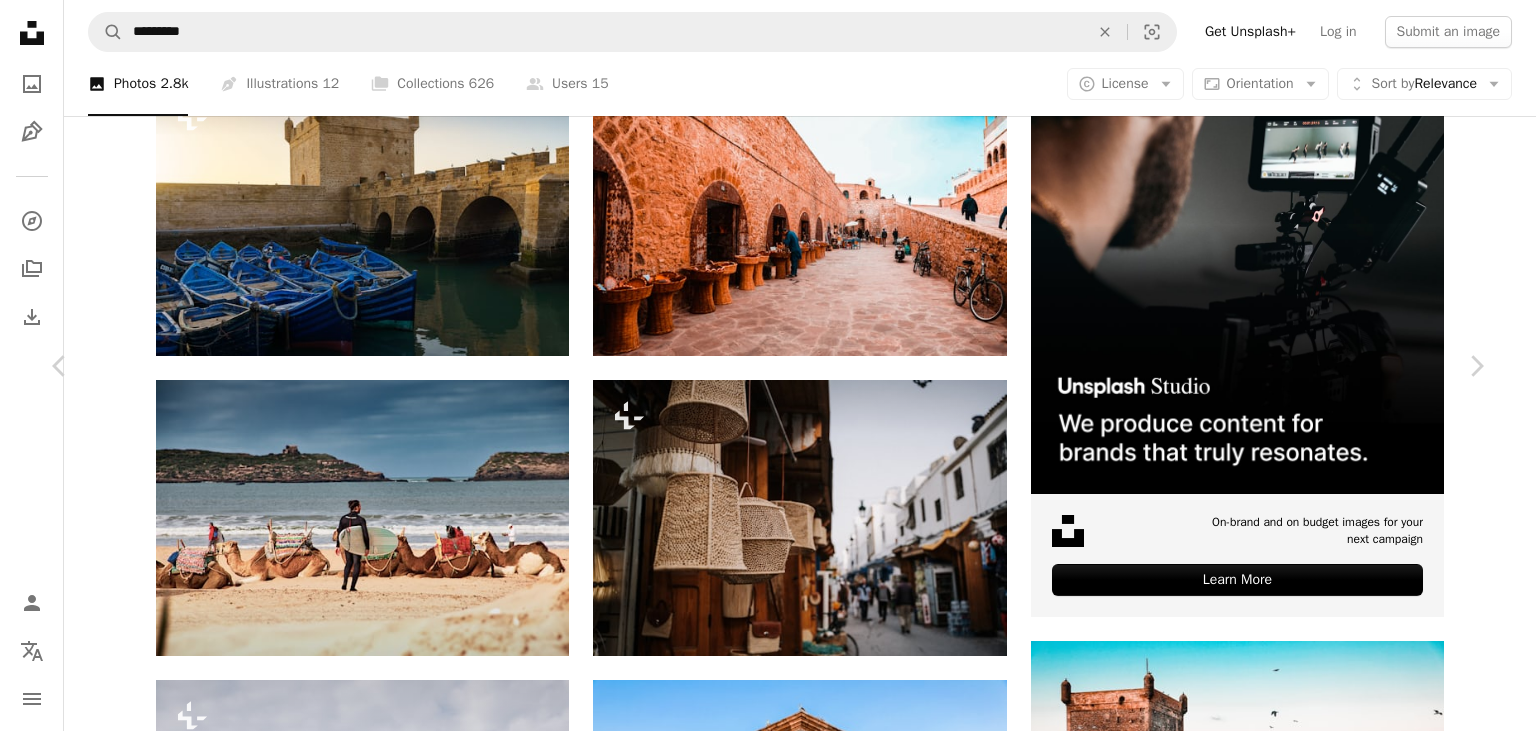 click at bounding box center [761, 4653] 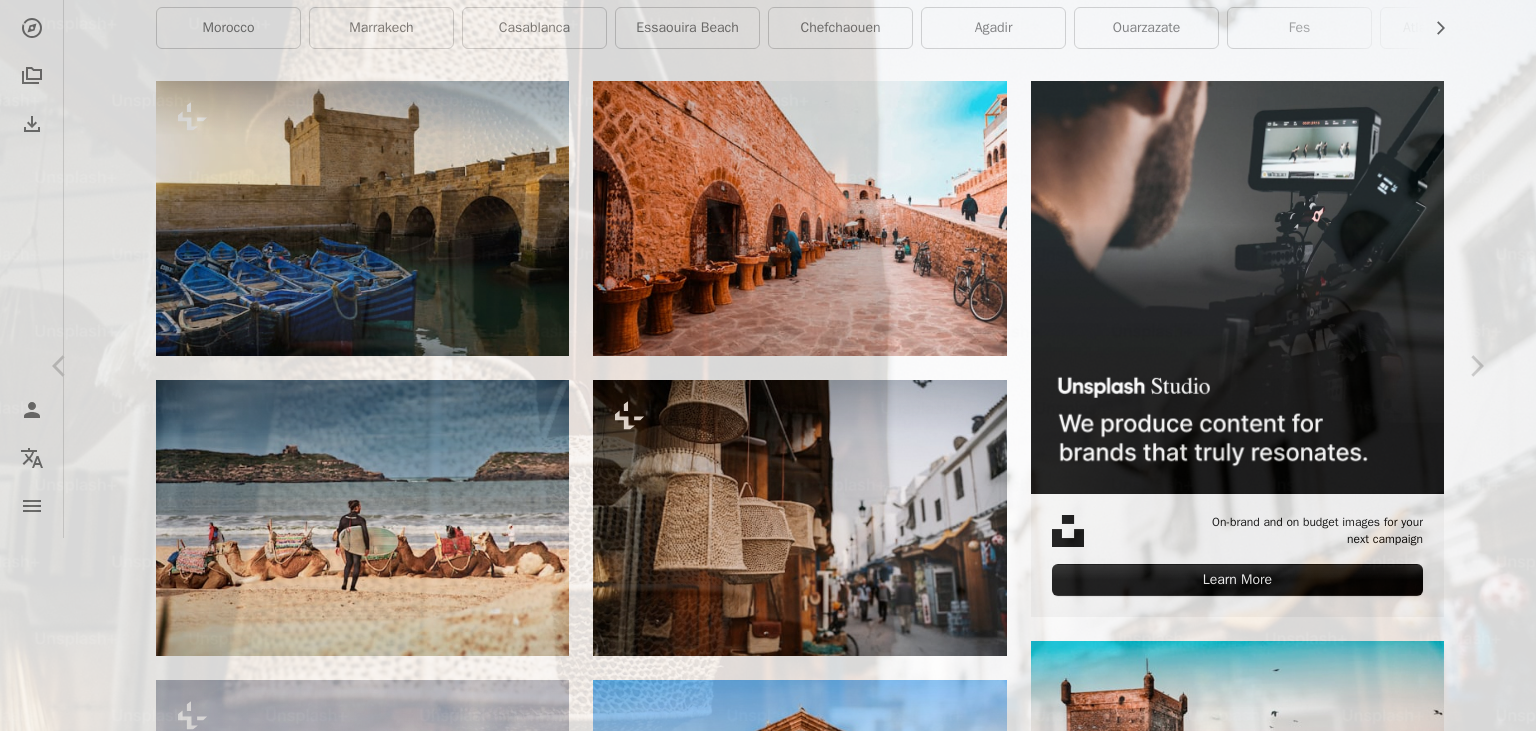 scroll, scrollTop: 147, scrollLeft: 0, axis: vertical 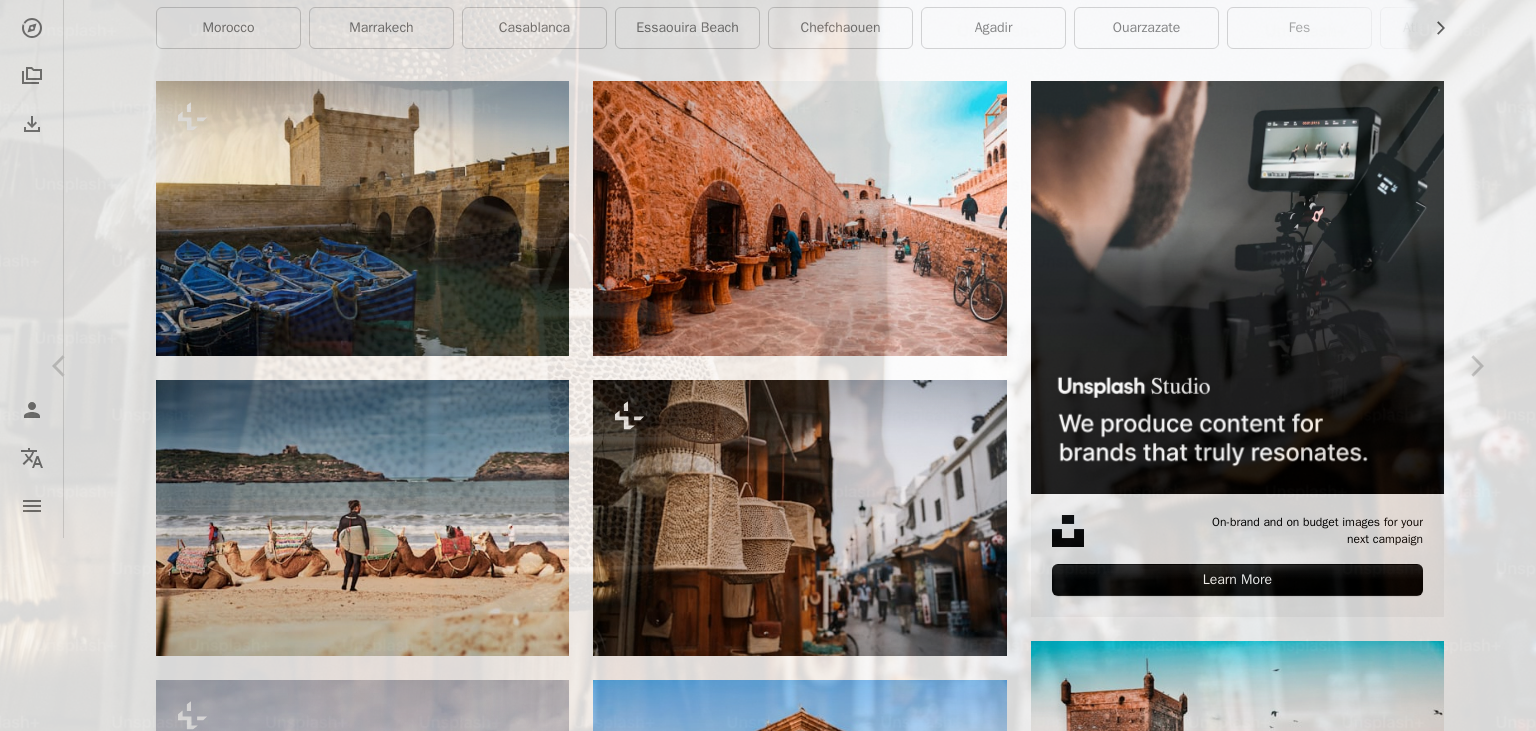 click at bounding box center [768, 364] 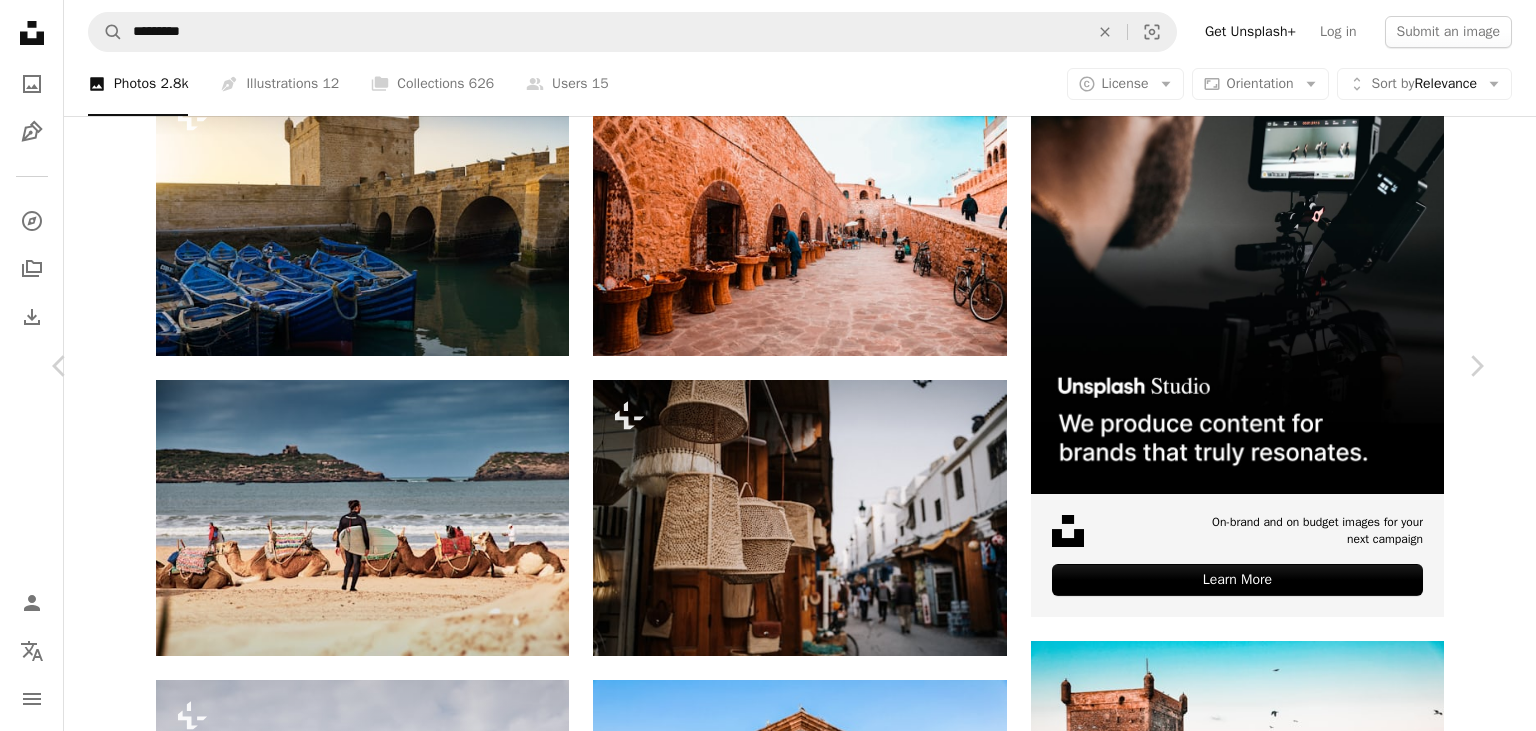 click on "An X shape Chevron left Chevron right [FIRST] [LAST] For  Unsplash+ A heart A plus sign Edit image   Plus sign for Unsplash+ A lock   Download Zoom in A forward-right arrow Share More Actions A map marker [CITY], [COUNTRY] Calendar outlined Published on  November 29, 2023 Camera SONY, ILCE-7M3 Safety Licensed under the  Unsplash+ License travel medina [COUNTRY] street photography tourism wanderlust [CITY] [COUNTRY] Backgrounds From this series Plus sign for Unsplash+ Plus sign for Unsplash+ Plus sign for Unsplash+ Related images Plus sign for Unsplash+ A heart A plus sign JSB Co. For  Unsplash+ A lock   Download Plus sign for Unsplash+ A heart A plus sign [FIRST] [LAST] For  Unsplash+ A lock   Download Plus sign for Unsplash+ A heart A plus sign [FIRST] For  Unsplash+ A lock   Download Plus sign for Unsplash+ A heart A plus sign [FIRST] [LAST] For  Unsplash+ A lock   Download Plus sign for Unsplash+ A heart A plus sign [FIRST] [LAST] For  Unsplash+ A lock   Download Plus sign for Unsplash+ A heart A plus sign" at bounding box center (768, 4640) 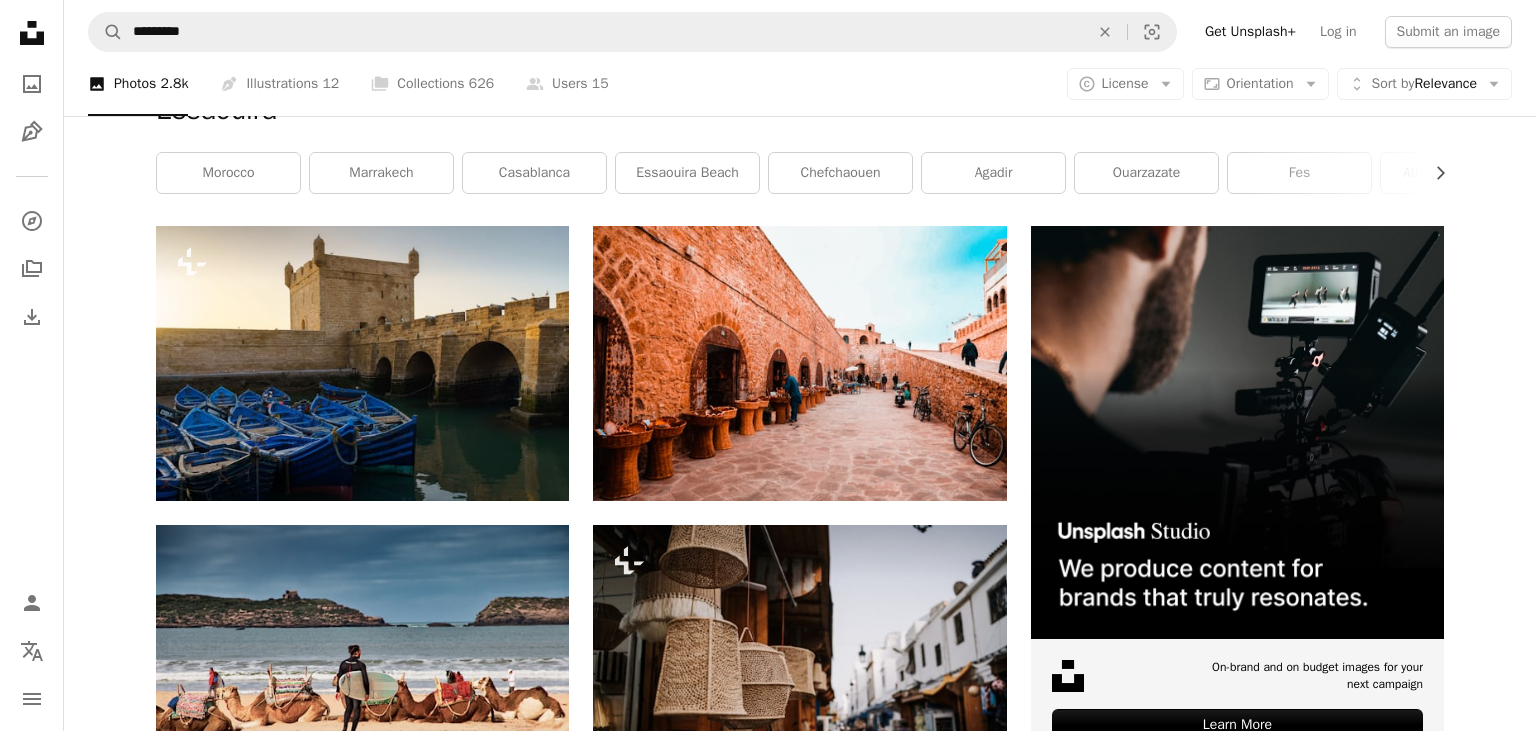 scroll, scrollTop: 37, scrollLeft: 0, axis: vertical 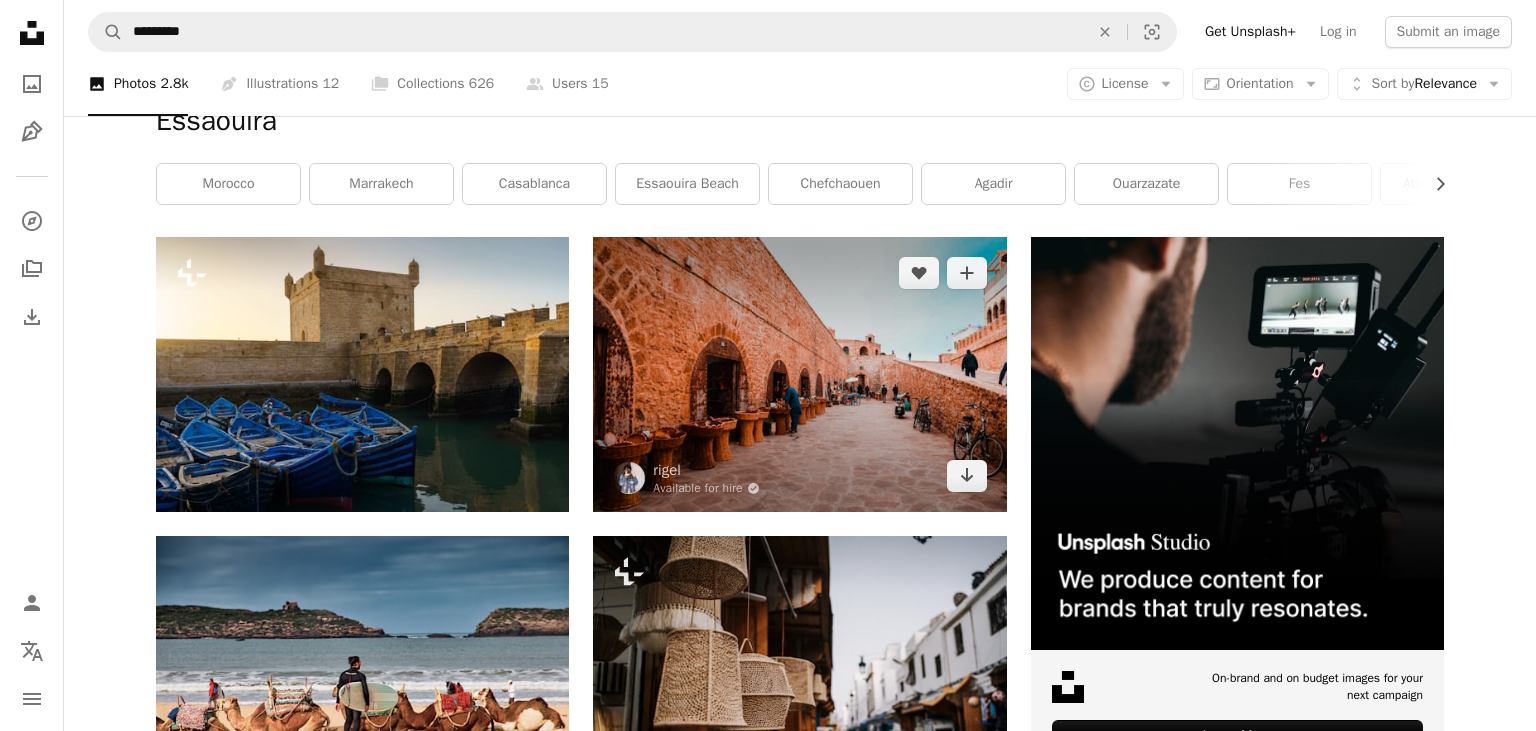 click at bounding box center [799, 374] 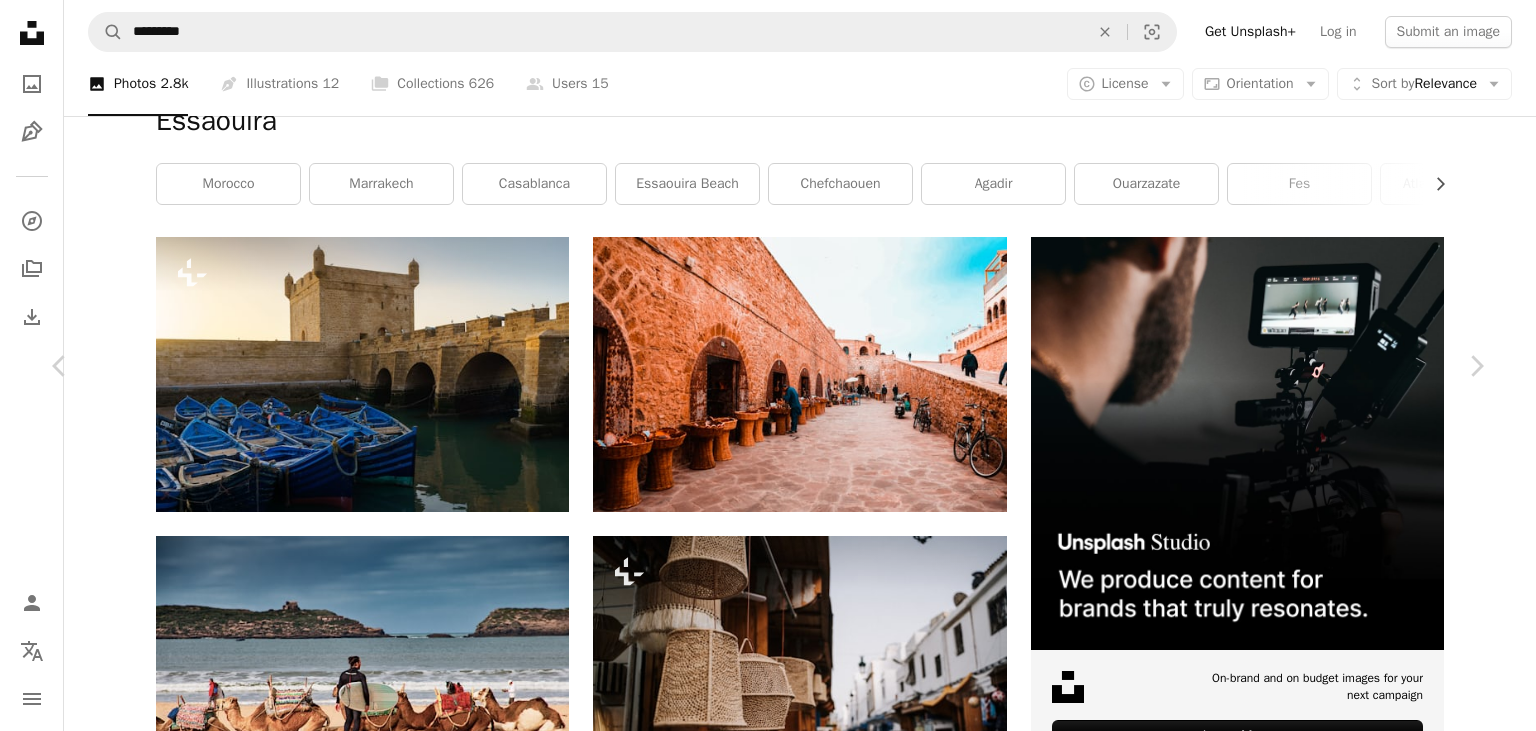 scroll, scrollTop: 0, scrollLeft: 0, axis: both 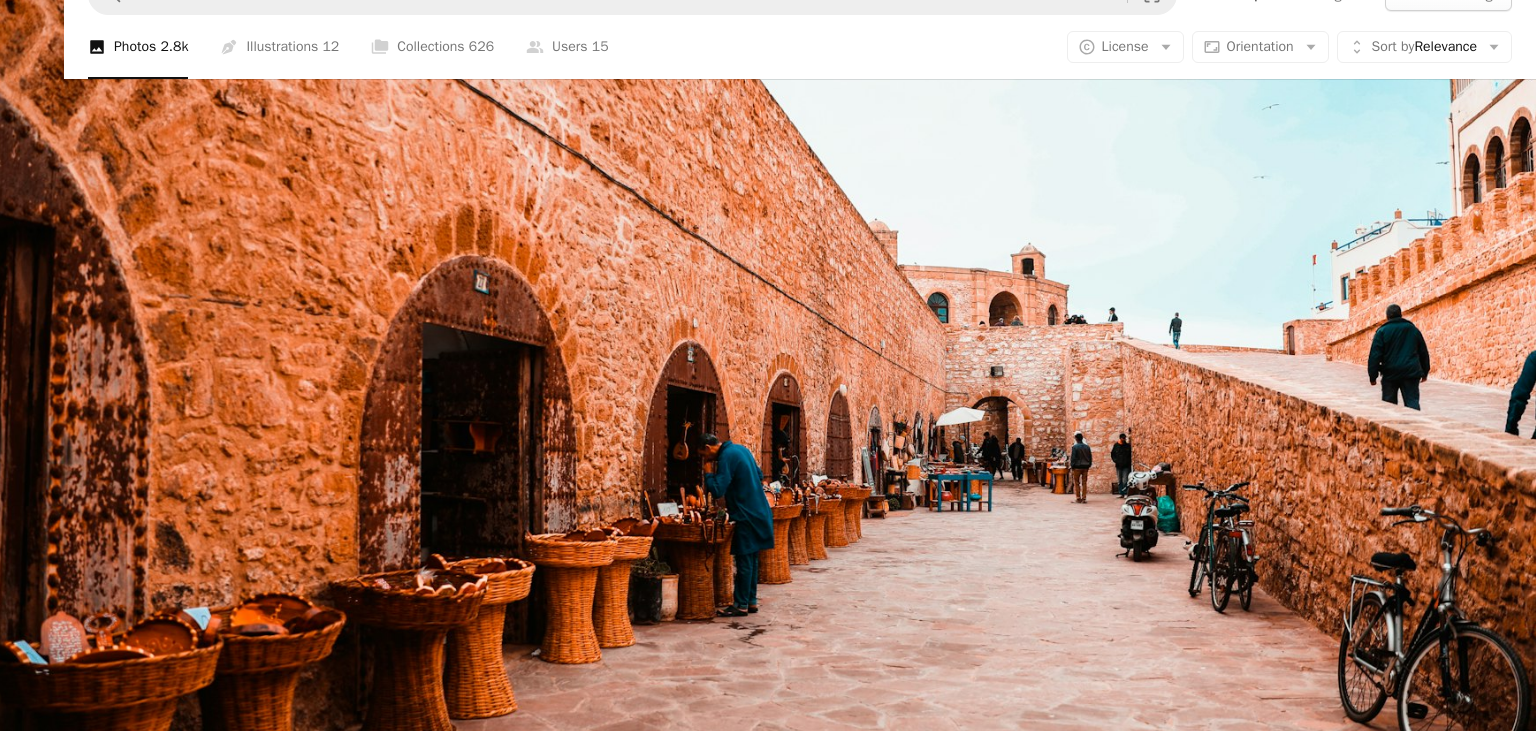 click at bounding box center [768, 396] 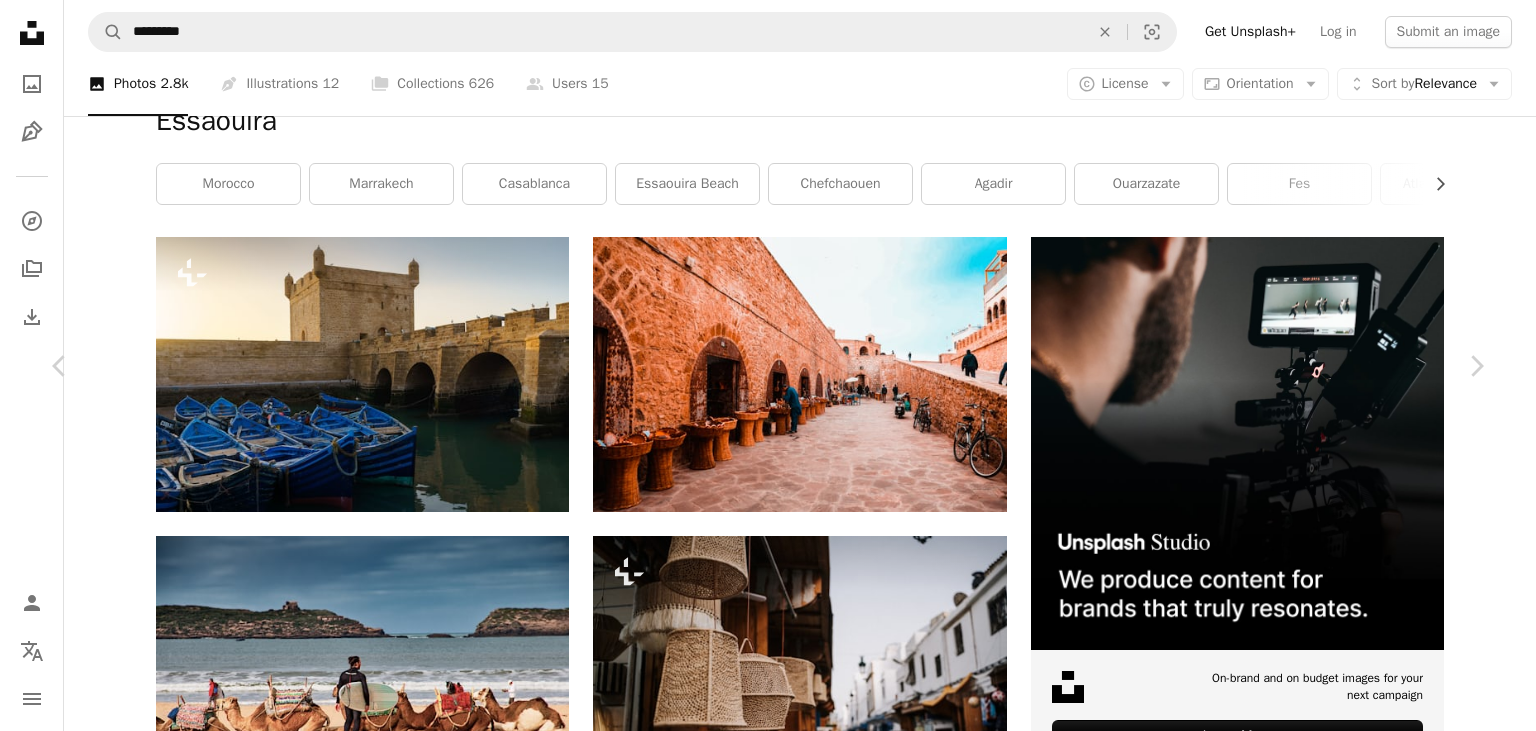 click on "Chevron down" 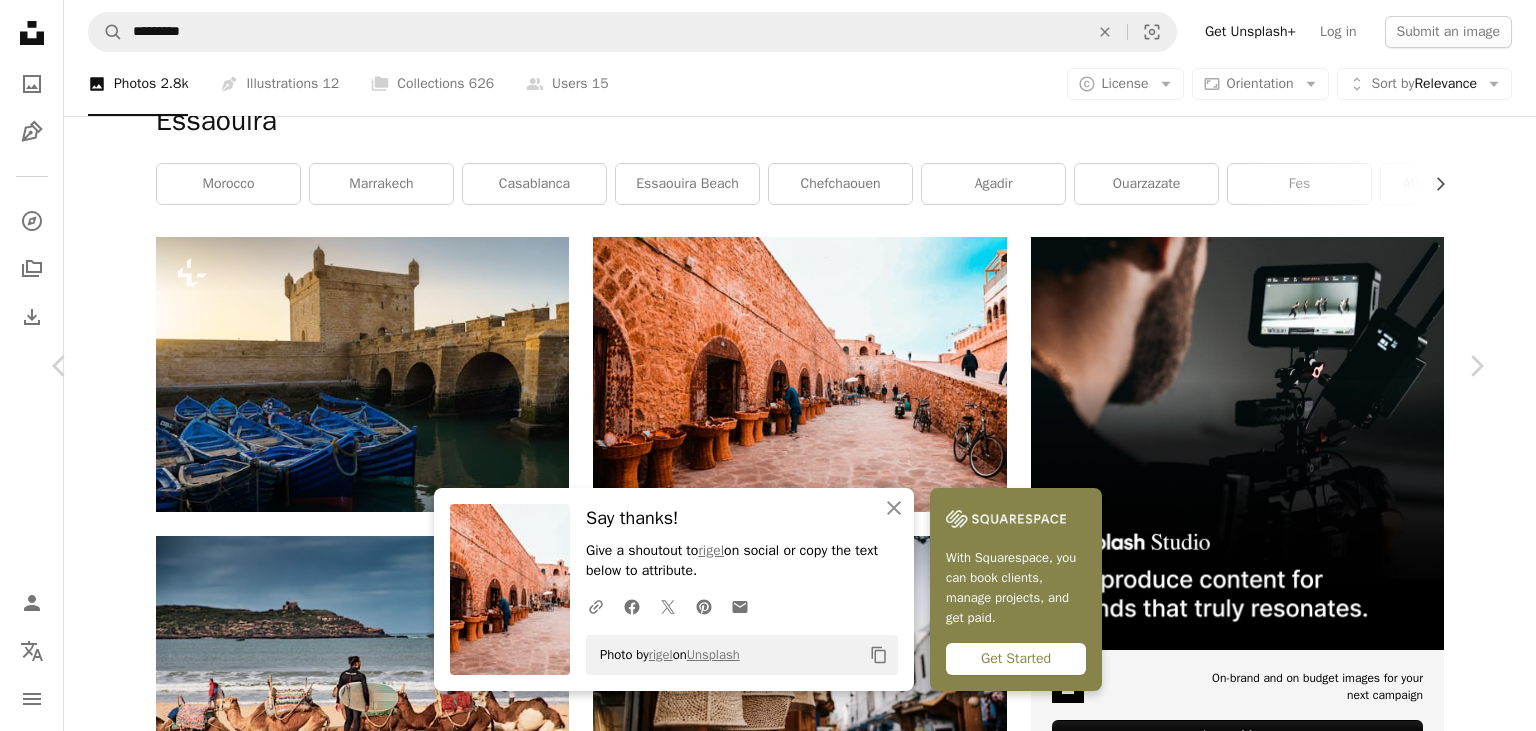 click on "rigel" at bounding box center (237, 4470) 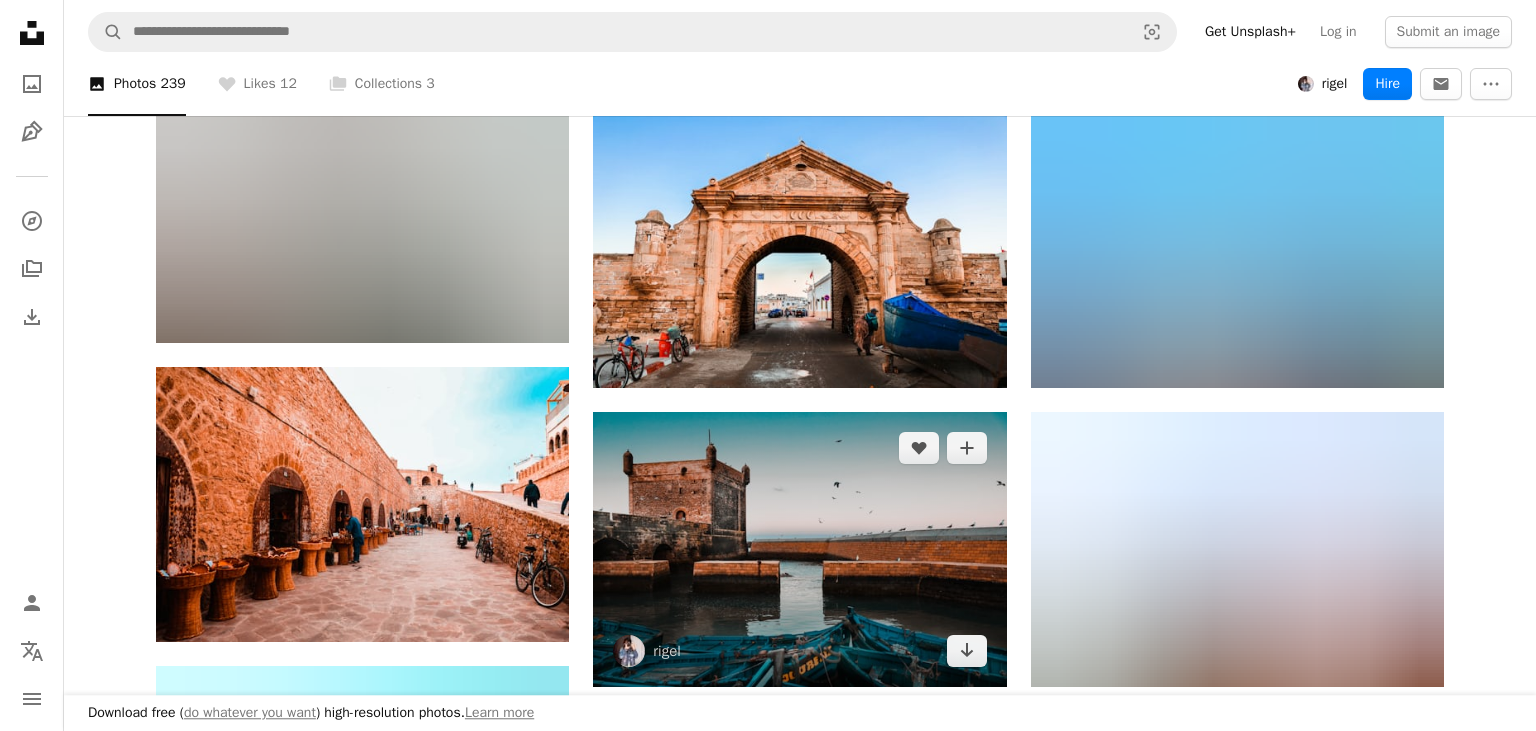 scroll, scrollTop: 1405, scrollLeft: 0, axis: vertical 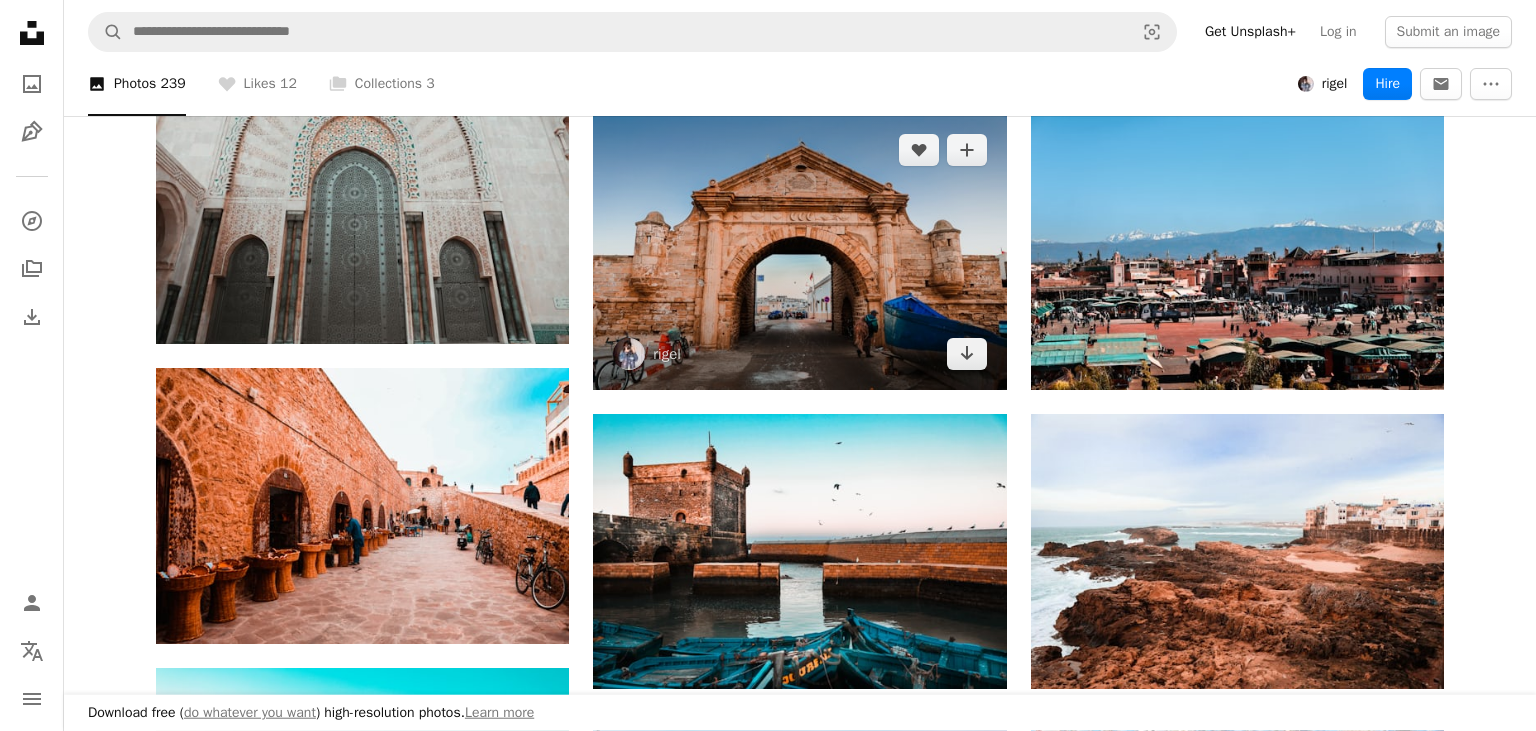 click at bounding box center (799, 251) 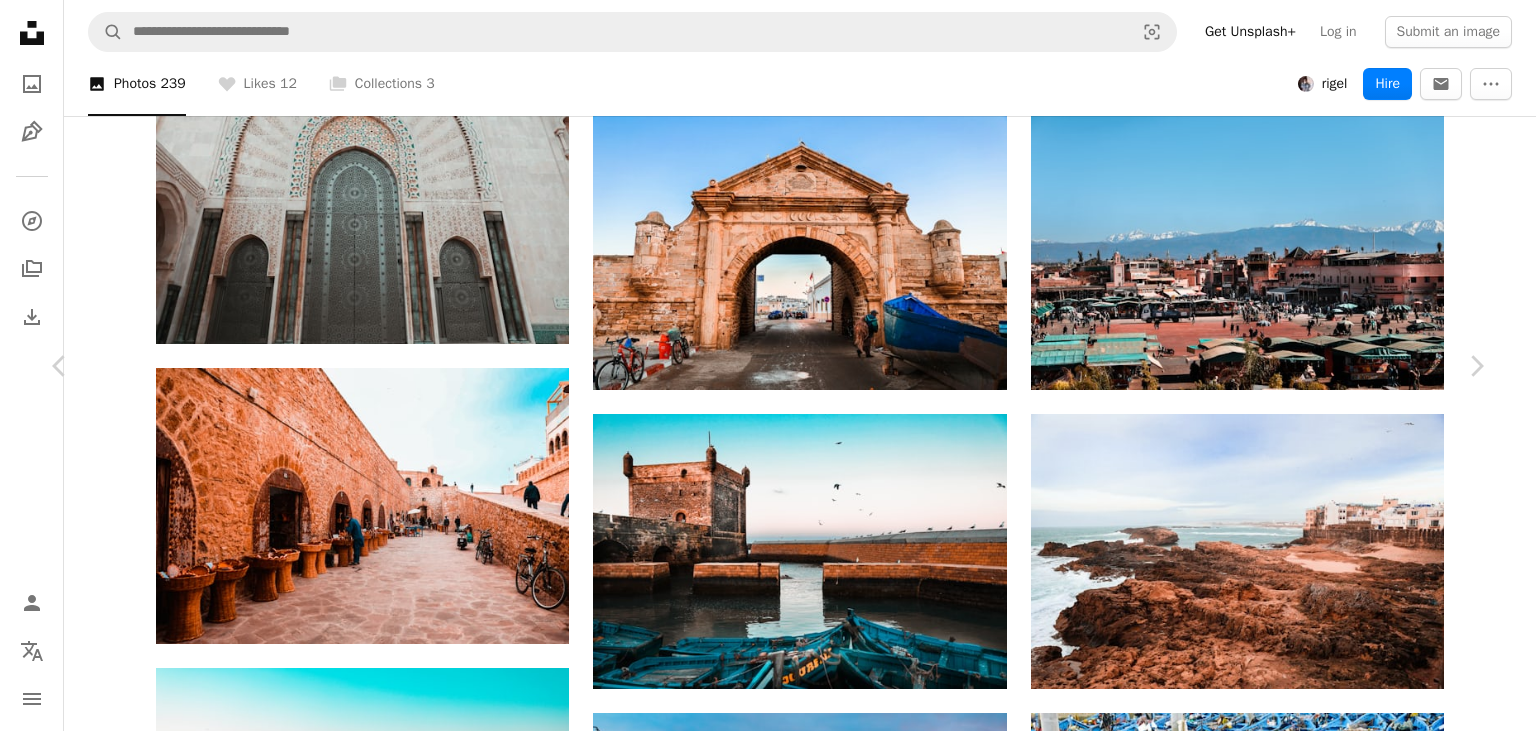 scroll, scrollTop: 64, scrollLeft: 0, axis: vertical 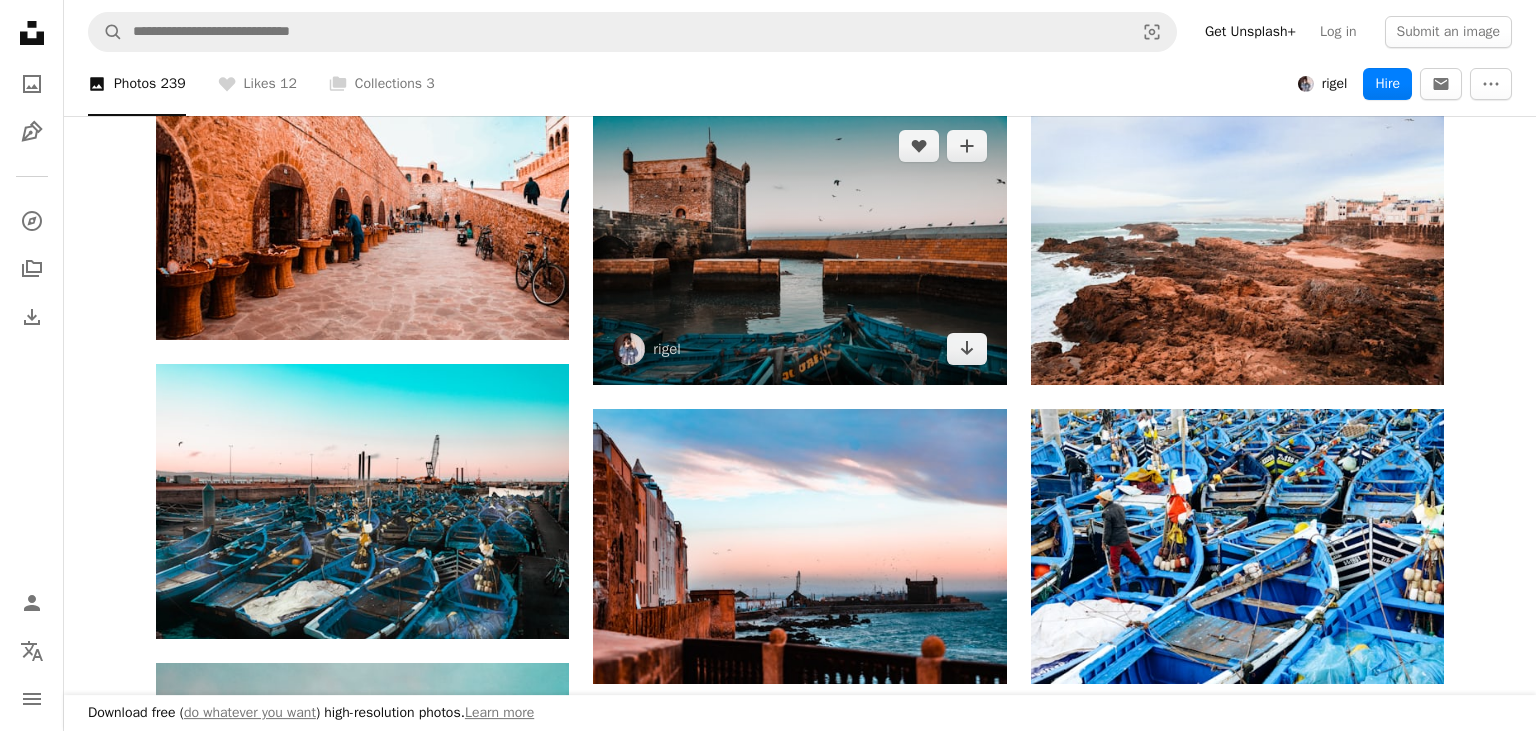 click at bounding box center (799, 247) 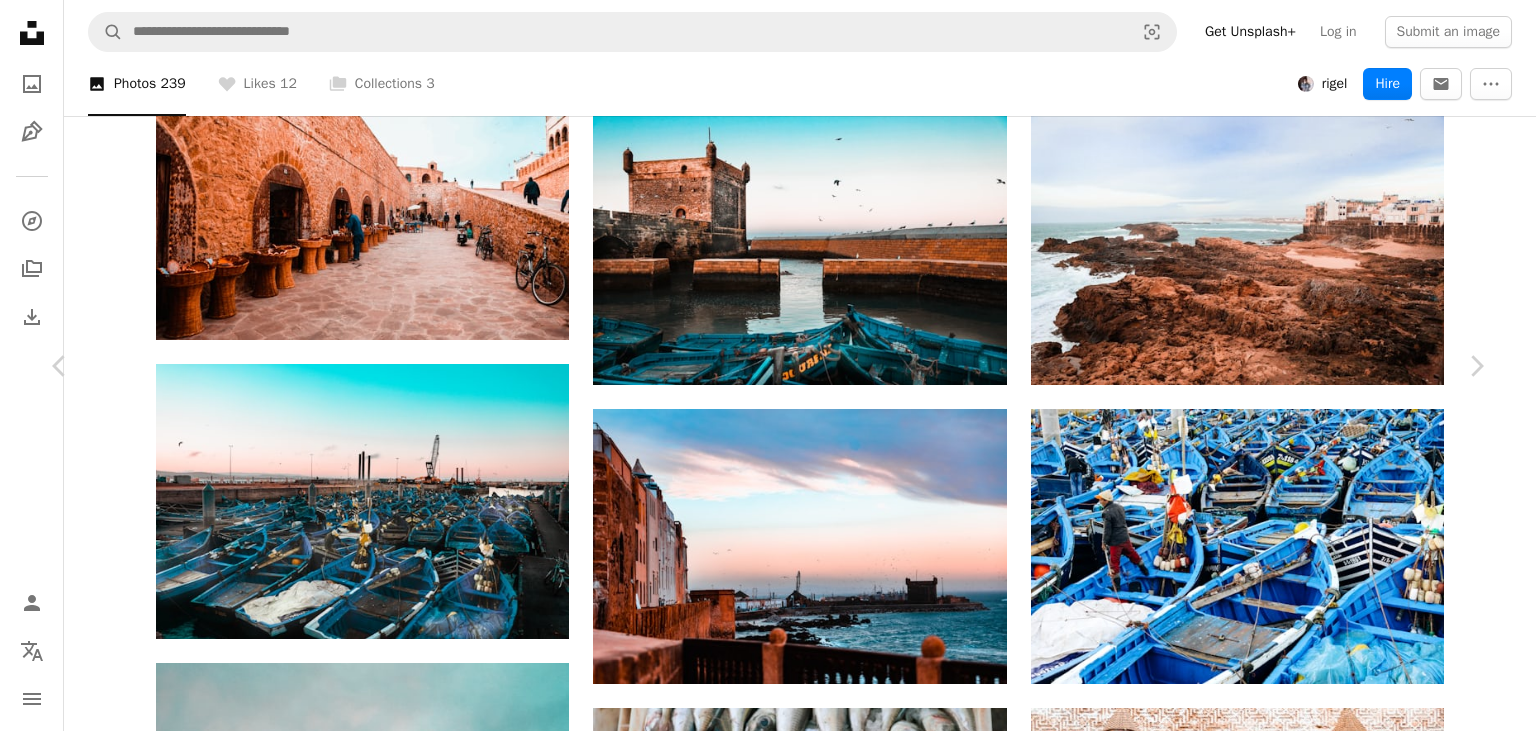 click at bounding box center (761, 2791) 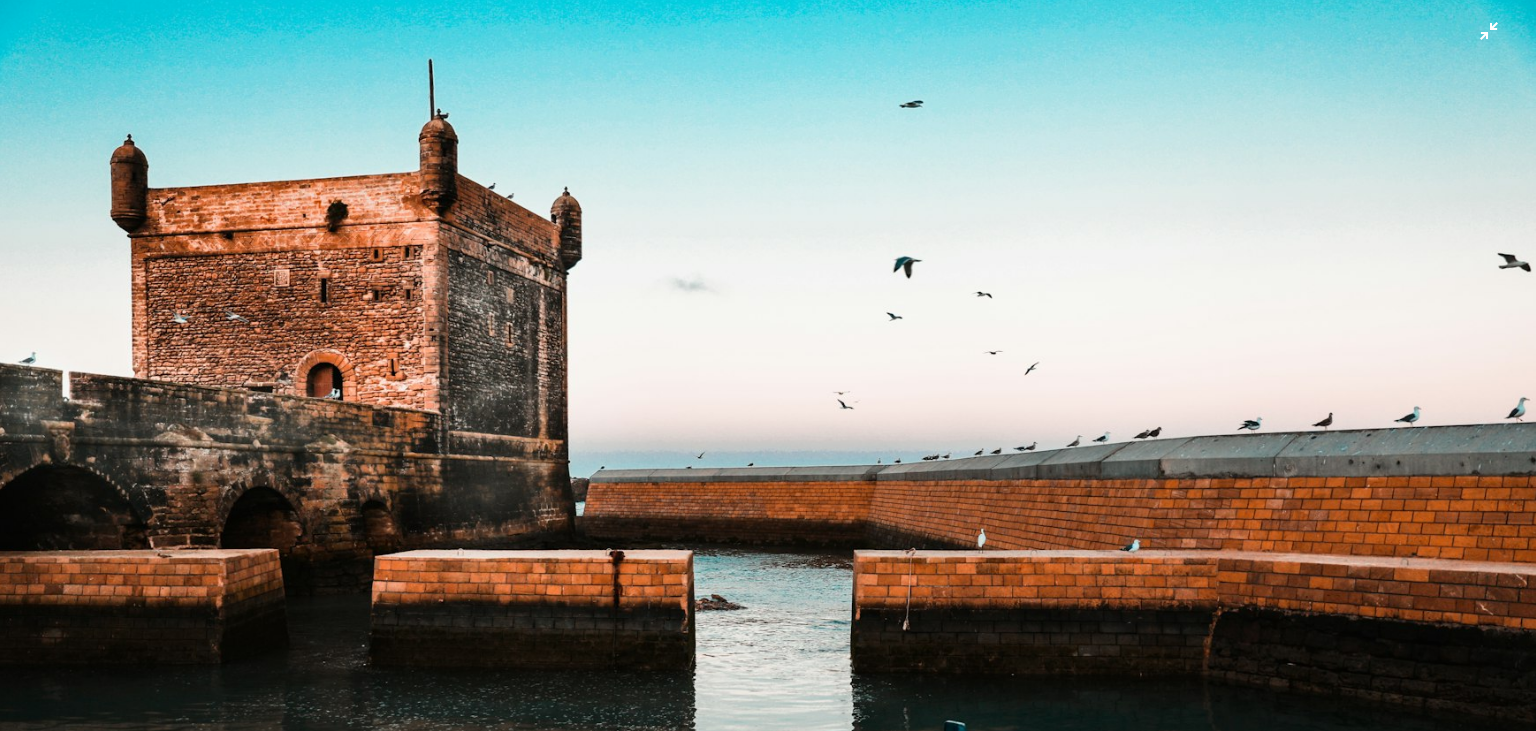 scroll, scrollTop: 0, scrollLeft: 0, axis: both 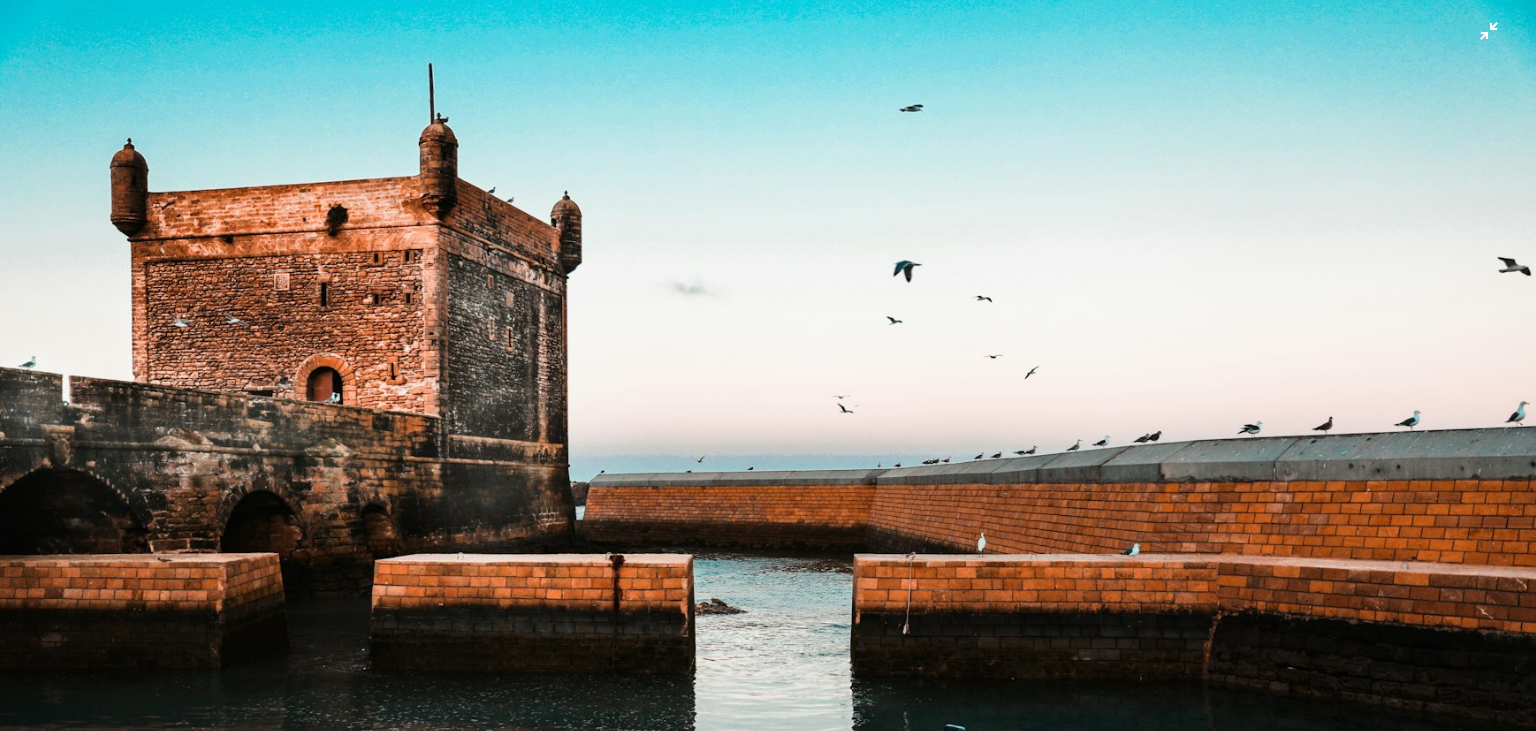 click at bounding box center (768, 511) 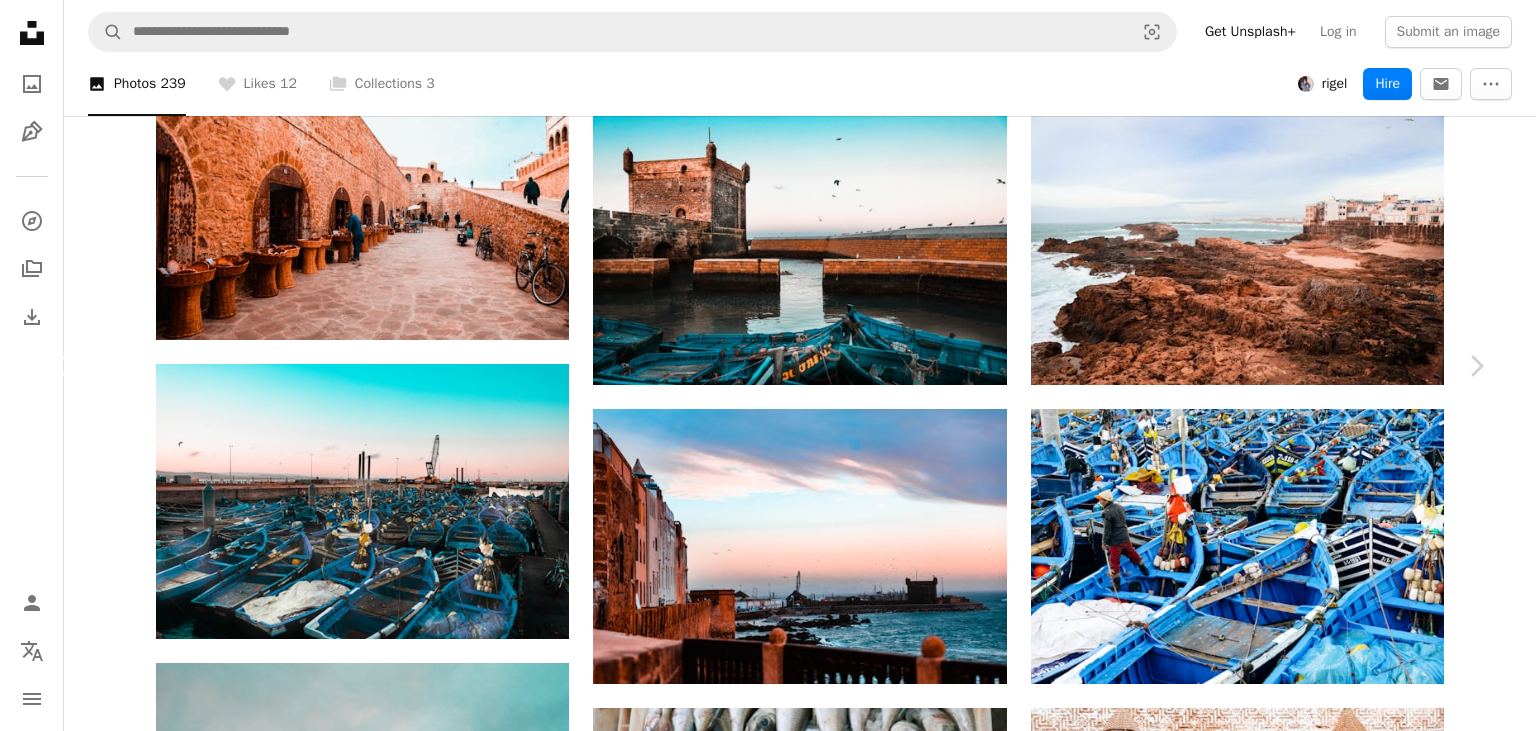 click on "Chevron left" at bounding box center [60, 366] 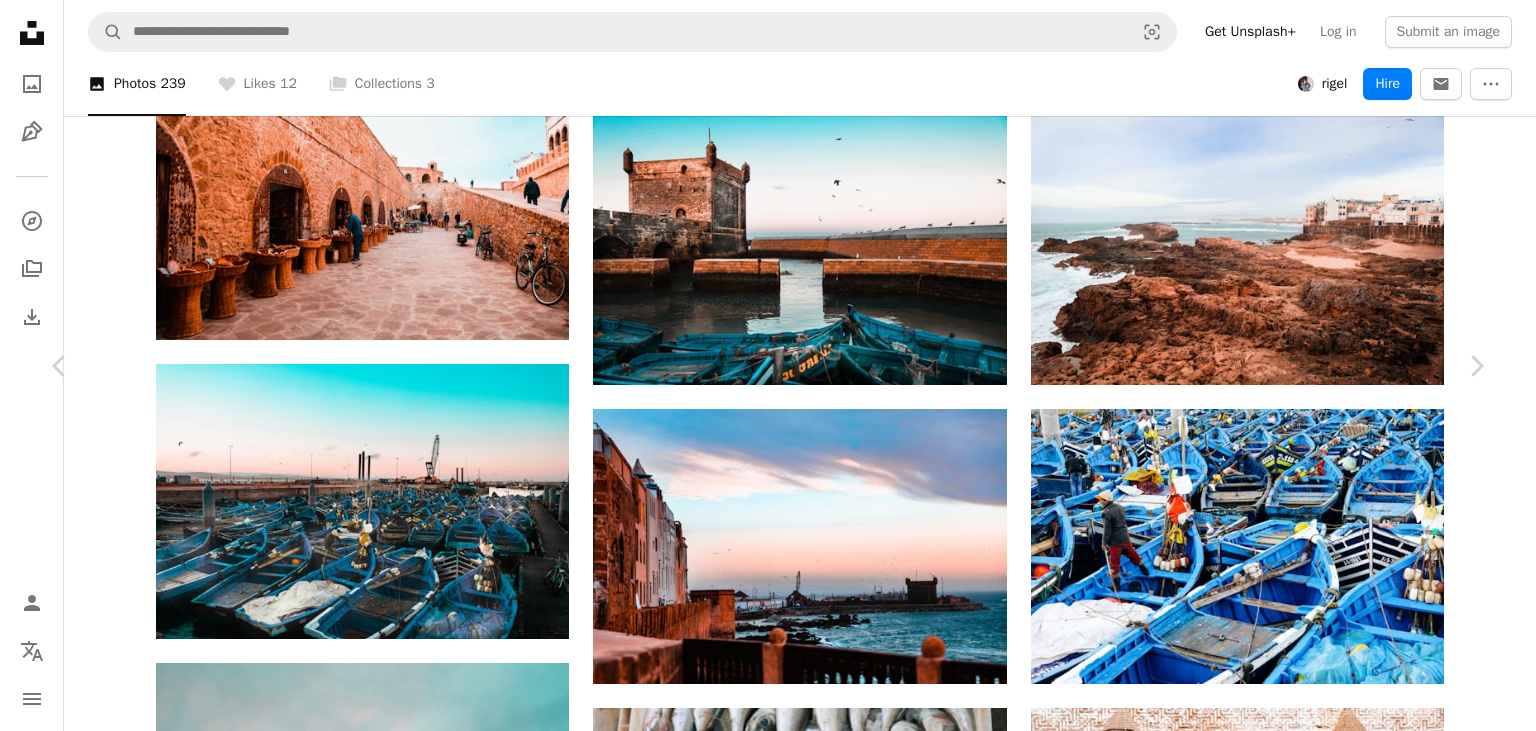 click on "An X shape Chevron left Chevron right rigel Available for hire A checkmark inside of a circle A heart A plus sign Edit image   Plus sign for Unsplash+ Download free Chevron down Zoom in Views 57,111 Downloads 698 A forward-right arrow Share Info icon Info More Actions A map marker [CITY], [COUNTRY] Calendar outlined Published on  June 27, 2021 Camera Canon, EOS 5D Mark IV Safety Free to use under the  Unsplash License sea [COUNTRY] [CITY] beach land building architecture rock brown outdoors housing coast cliff condo shoreline promontory Backgrounds Browse premium related images on iStock  |  Save 20% with code UNSPLASH20 Related images A heart A plus sign The Drink Break Available for hire A checkmark inside of a circle Arrow pointing down A heart A plus sign [FIRST] [LAST] Arrow pointing down A heart A plus sign [FIRST] [LAST] Arrow pointing down A heart A plus sign [FIRST] [LAST] Arrow pointing down A heart A plus sign [FIRST] [LAST] Available for hire A checkmark inside of a circle A heart For" at bounding box center [768, 2778] 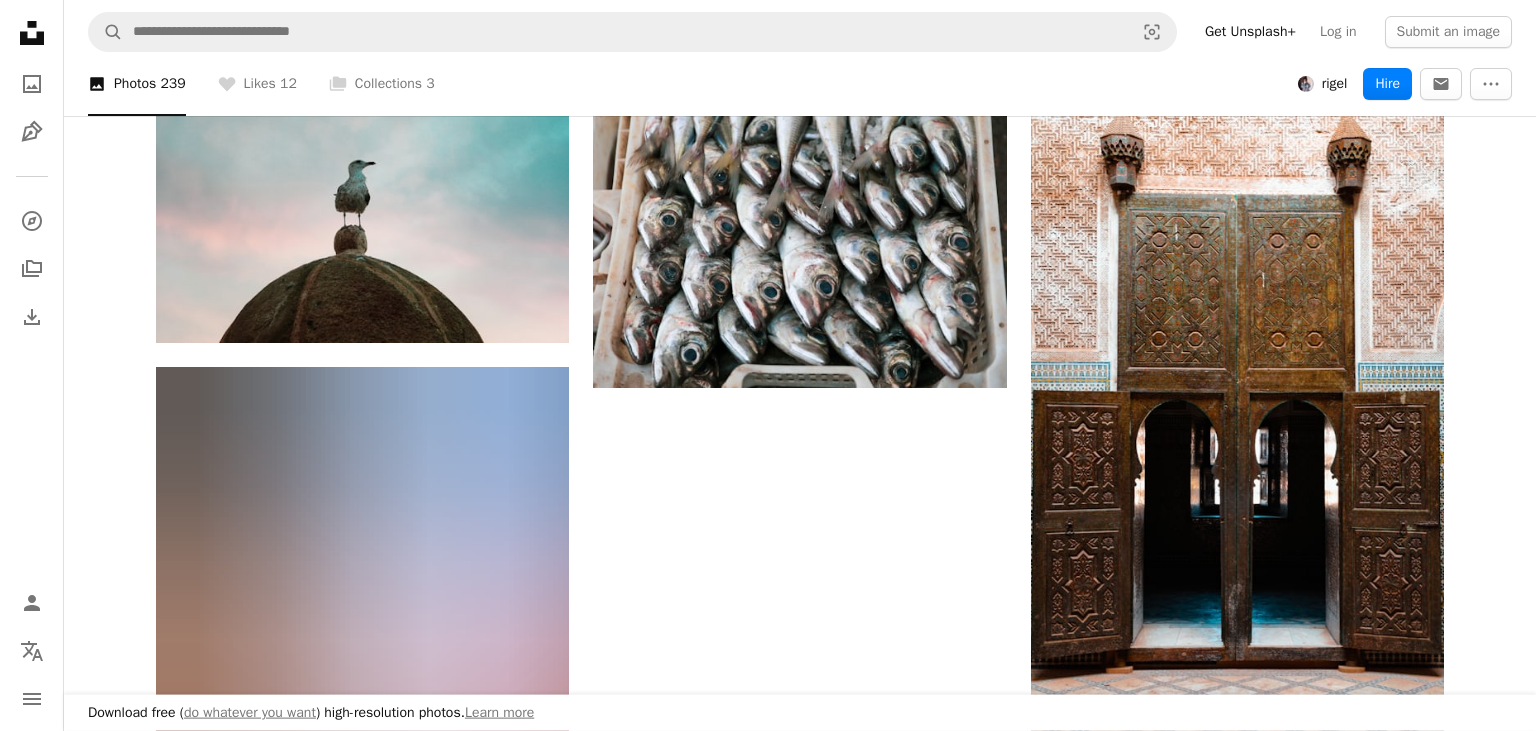 scroll, scrollTop: 2308, scrollLeft: 0, axis: vertical 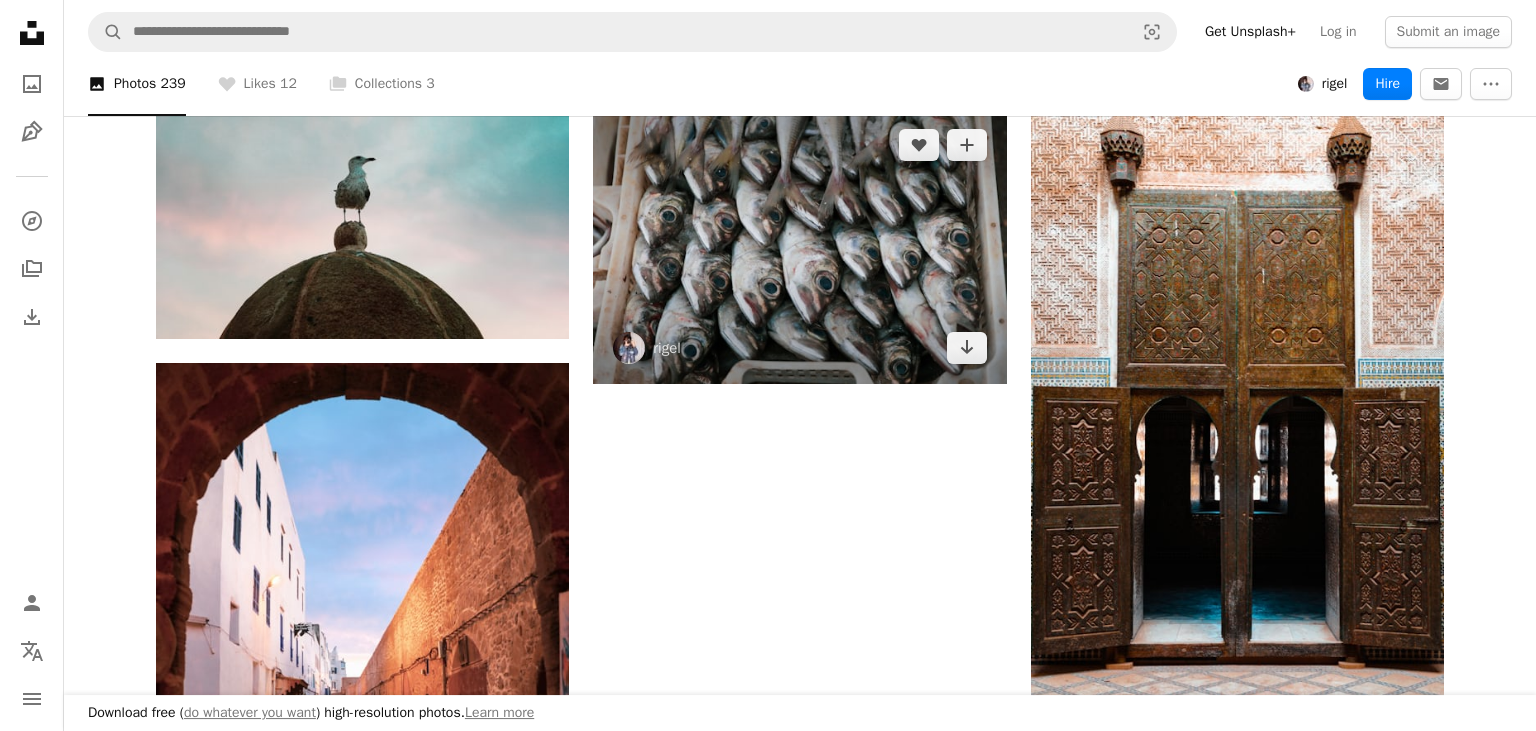 click at bounding box center (799, 246) 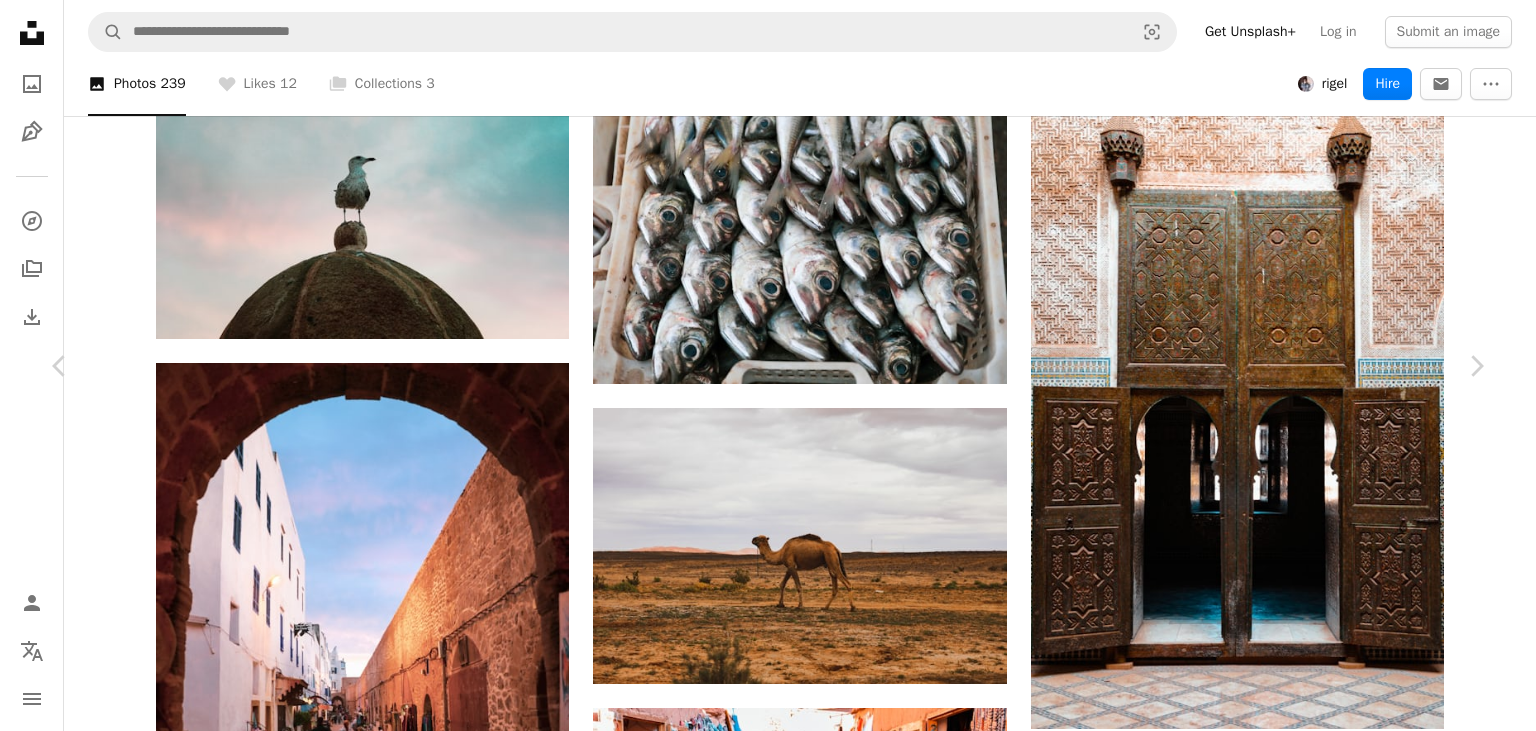 scroll, scrollTop: 32, scrollLeft: 0, axis: vertical 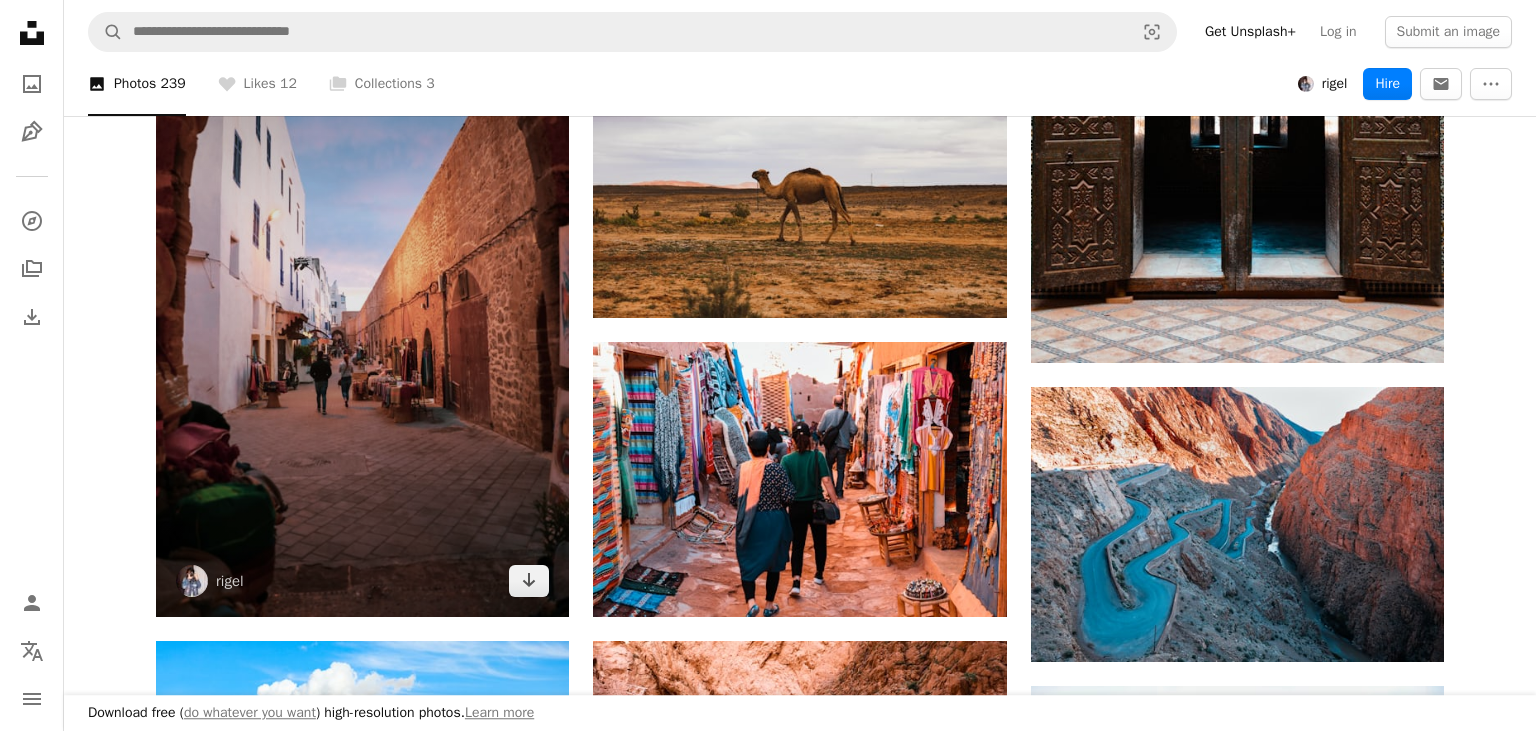 click at bounding box center [362, 307] 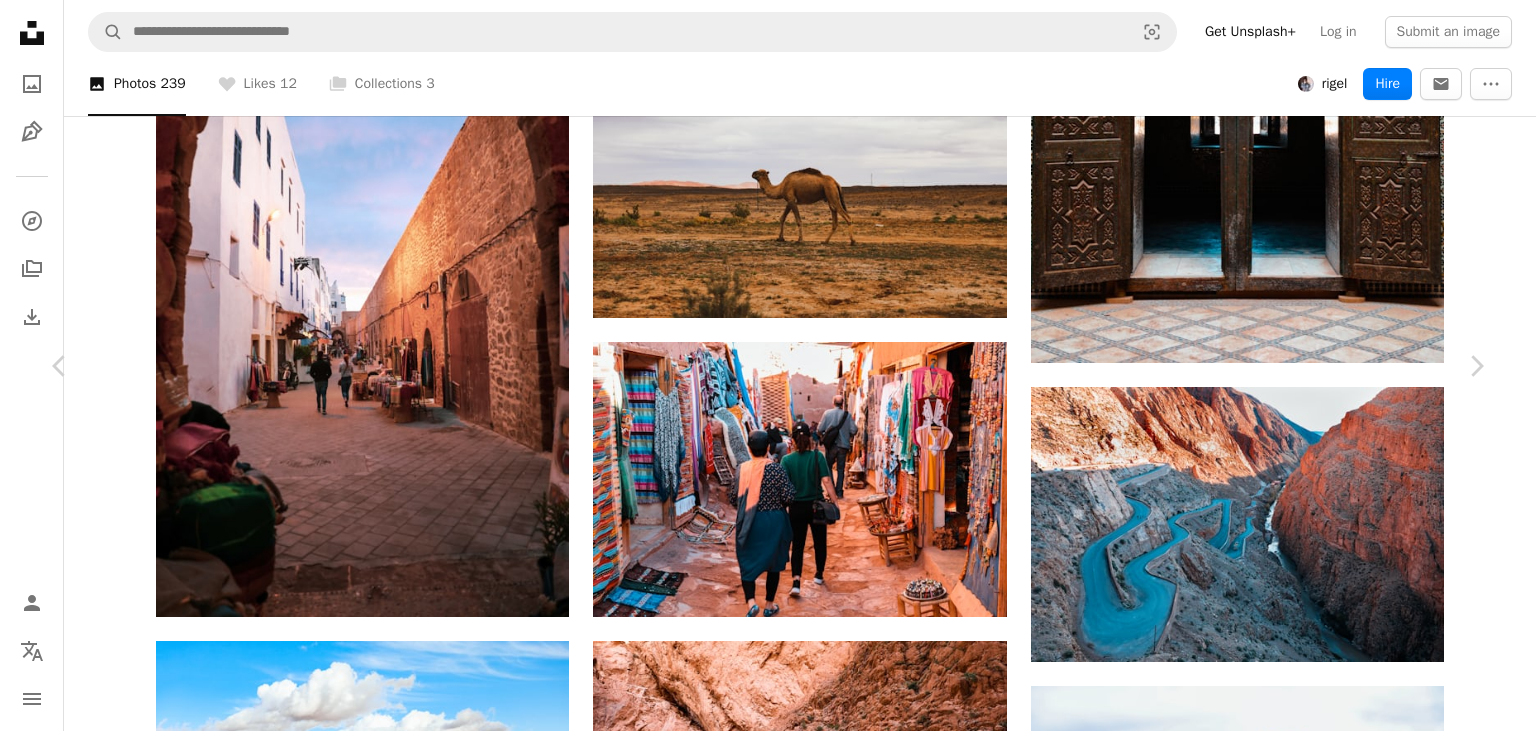 click at bounding box center (760, 2769) 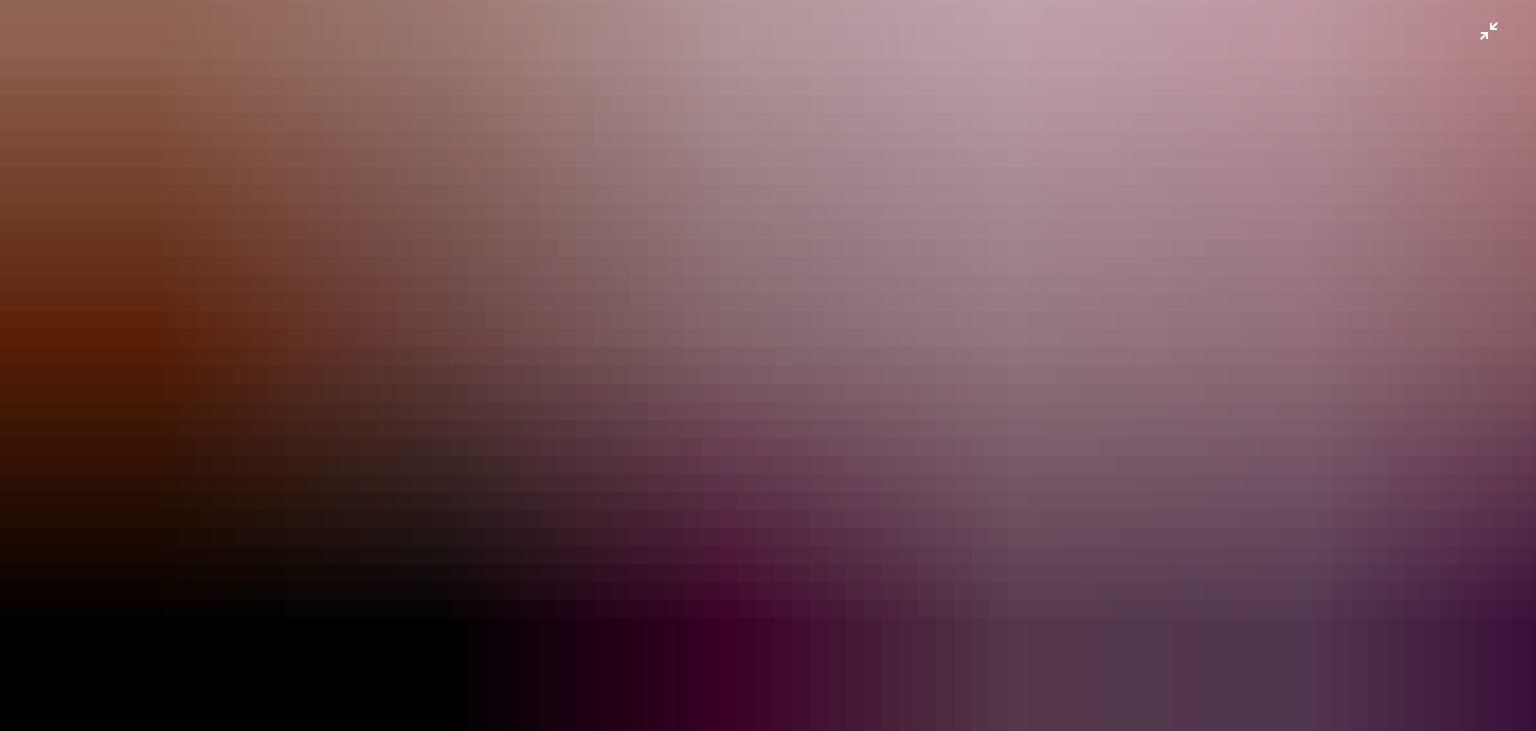 scroll, scrollTop: 1574, scrollLeft: 0, axis: vertical 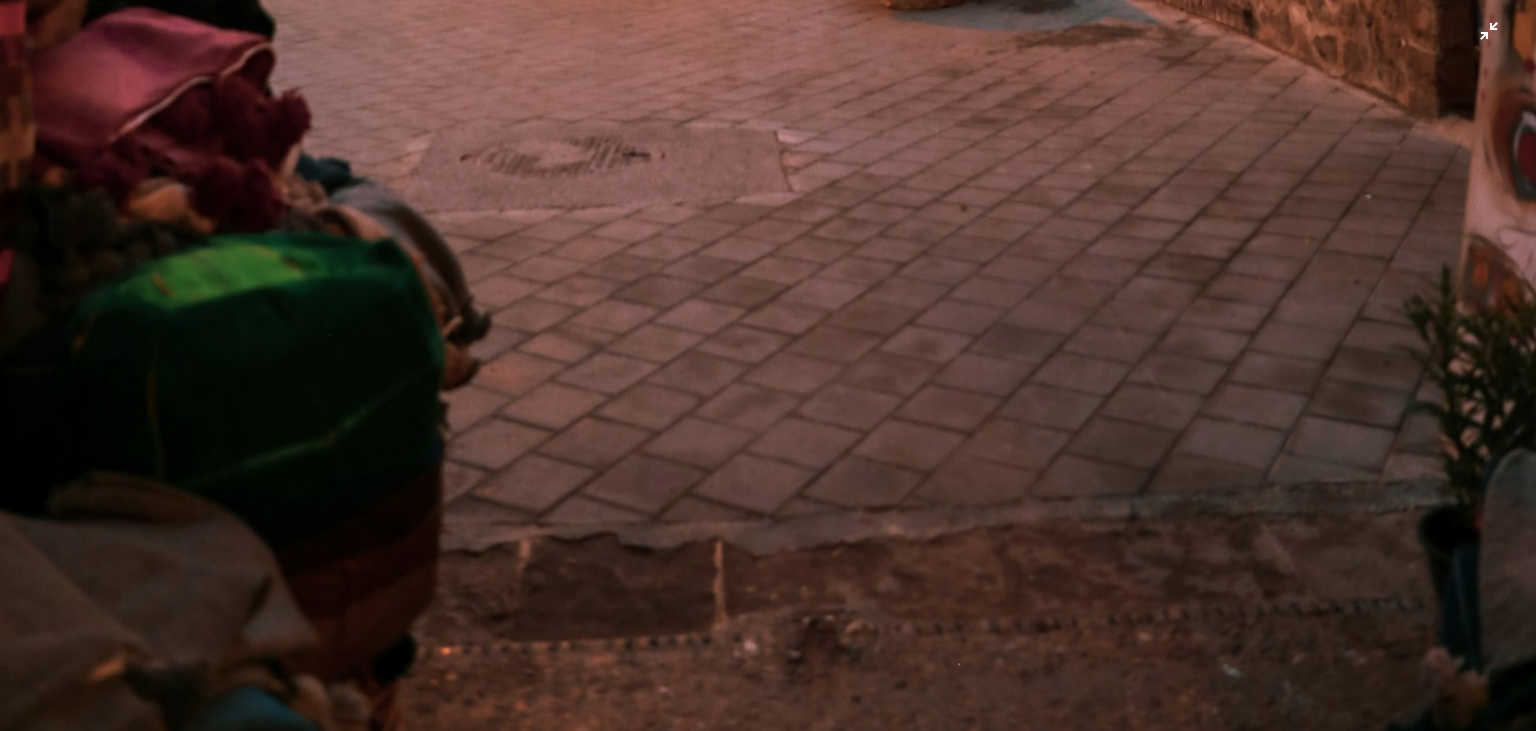 click at bounding box center [768, -422] 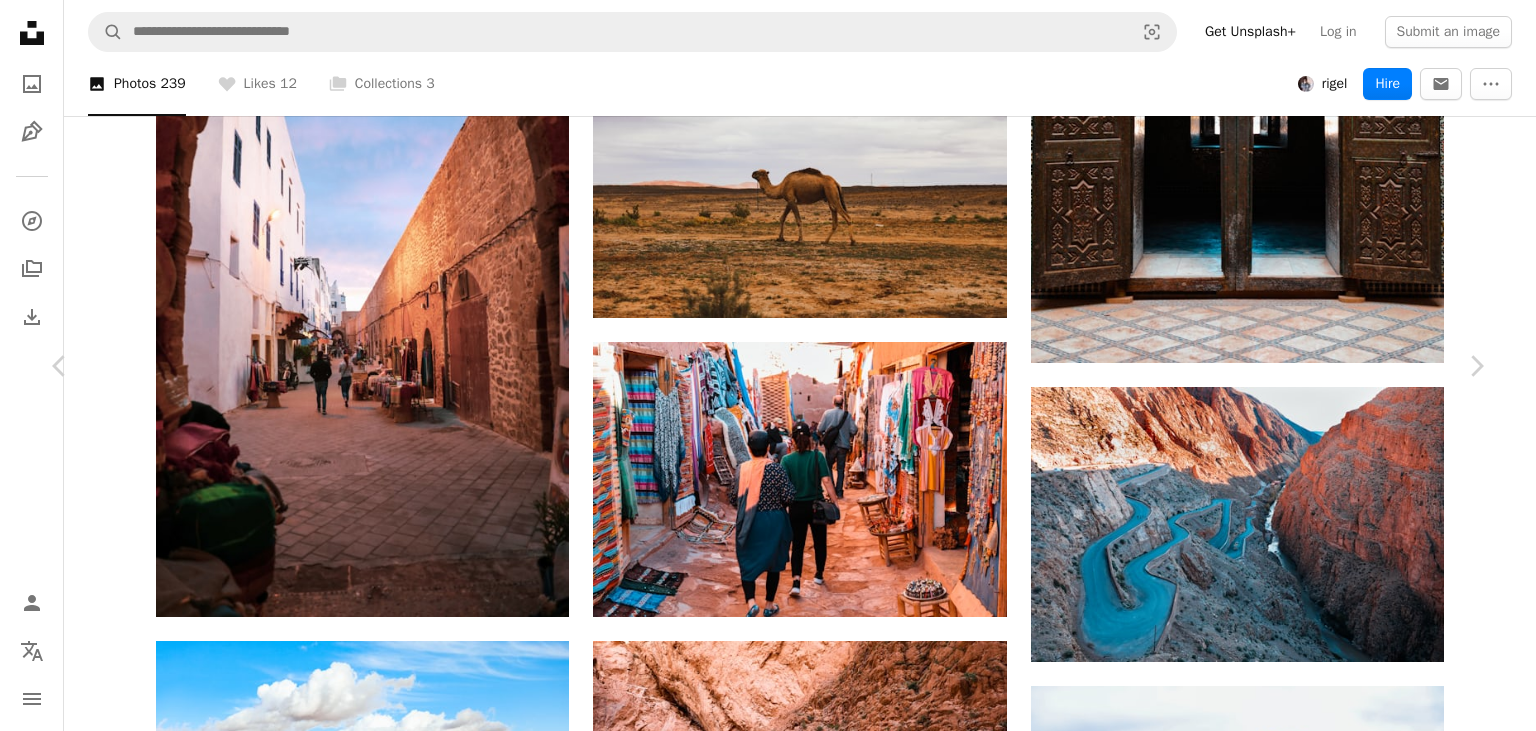 click on "An X shape Chevron left Chevron right rigel Available for hire A checkmark inside of a circle A heart A plus sign Edit image   Plus sign for Unsplash+ Download free Chevron down Zoom in Views 70,590 Downloads 1,094 A forward-right arrow Share Info icon Info More Actions A map marker [CITY], [COUNTRY] Calendar outlined Published on  June 27, 2021 Camera Canon, EOS 5D Mark IV Safety Free to use under the  Unsplash License medina [COUNTRY] [CITY] building city human road clothing street urban path town apparel sidewalk alley pavement pedestrian alleyway cobblestone walkway Public domain images Browse premium related images on iStock  |  Save 20% with code UNSPLASH20 View more on iStock  ↗ Related images A heart A plus sign [FIRST] [LAST] Arrow pointing down A heart A plus sign [FIRST] [LAST] Available for hire A checkmark inside of a circle Arrow pointing down Plus sign for Unsplash+ A heart A plus sign [FIRST] For  Unsplash+ A lock   Download A heart A plus sign [FIRST] [LAST] Available for hire Arrow pointing down For" at bounding box center [768, 2756] 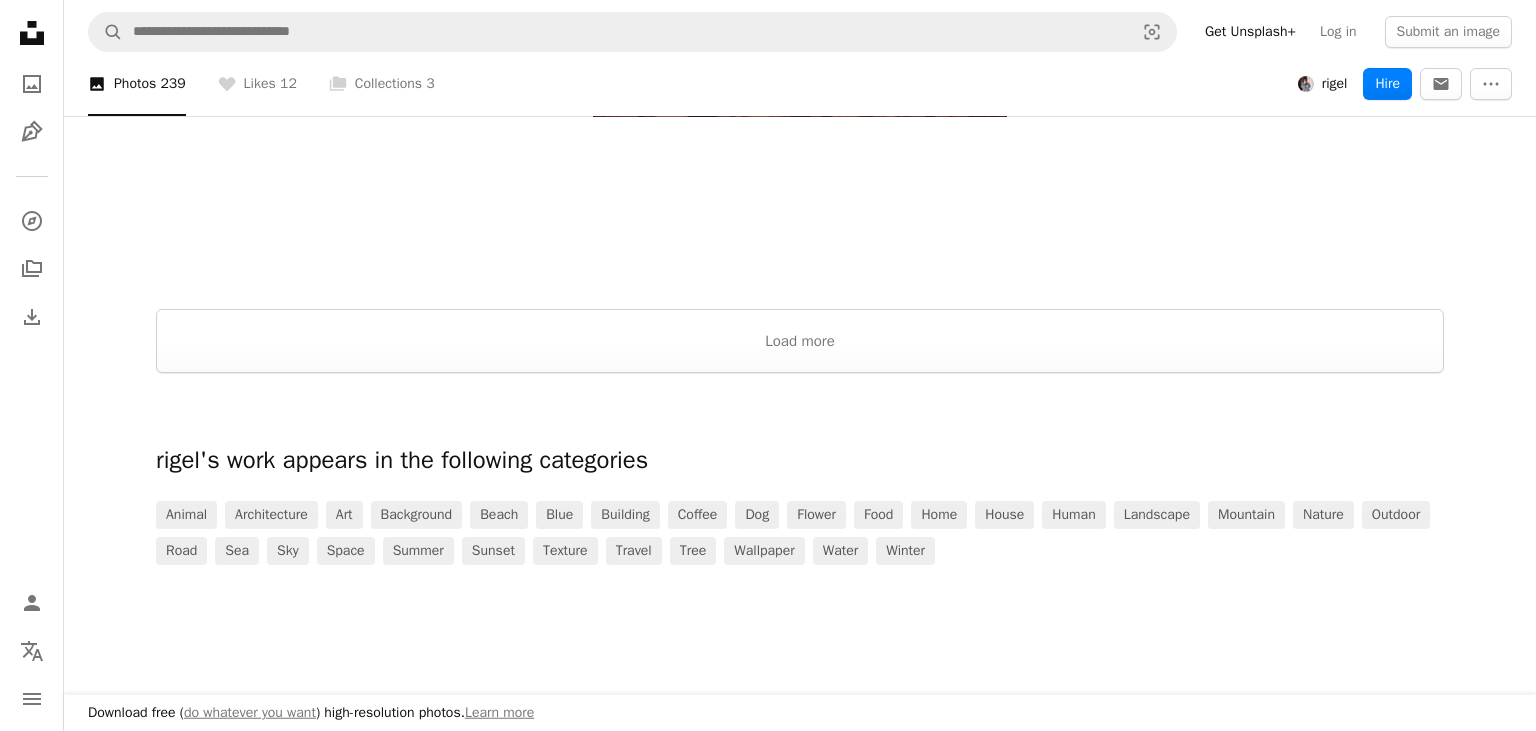 scroll, scrollTop: 4112, scrollLeft: 0, axis: vertical 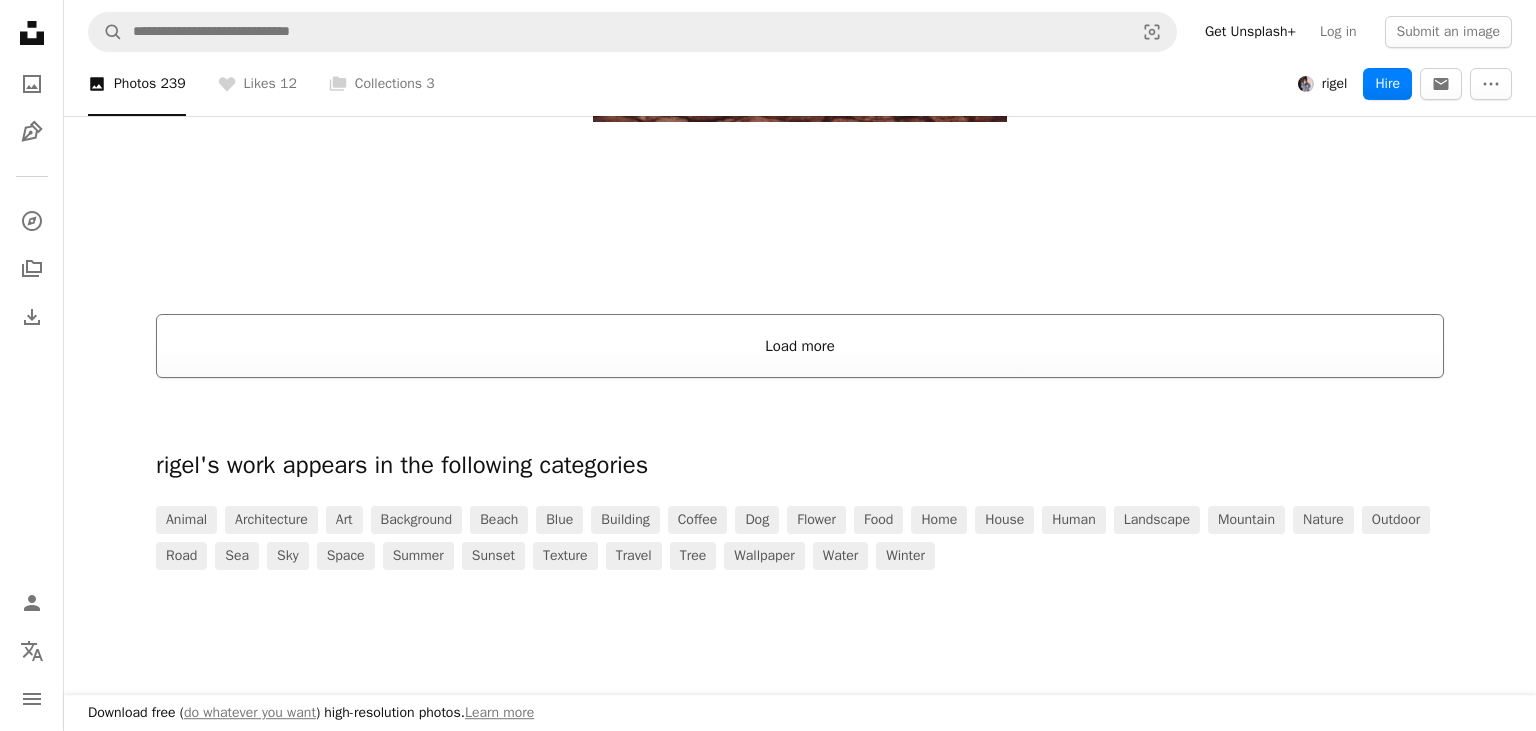 click on "Load more" at bounding box center [800, 346] 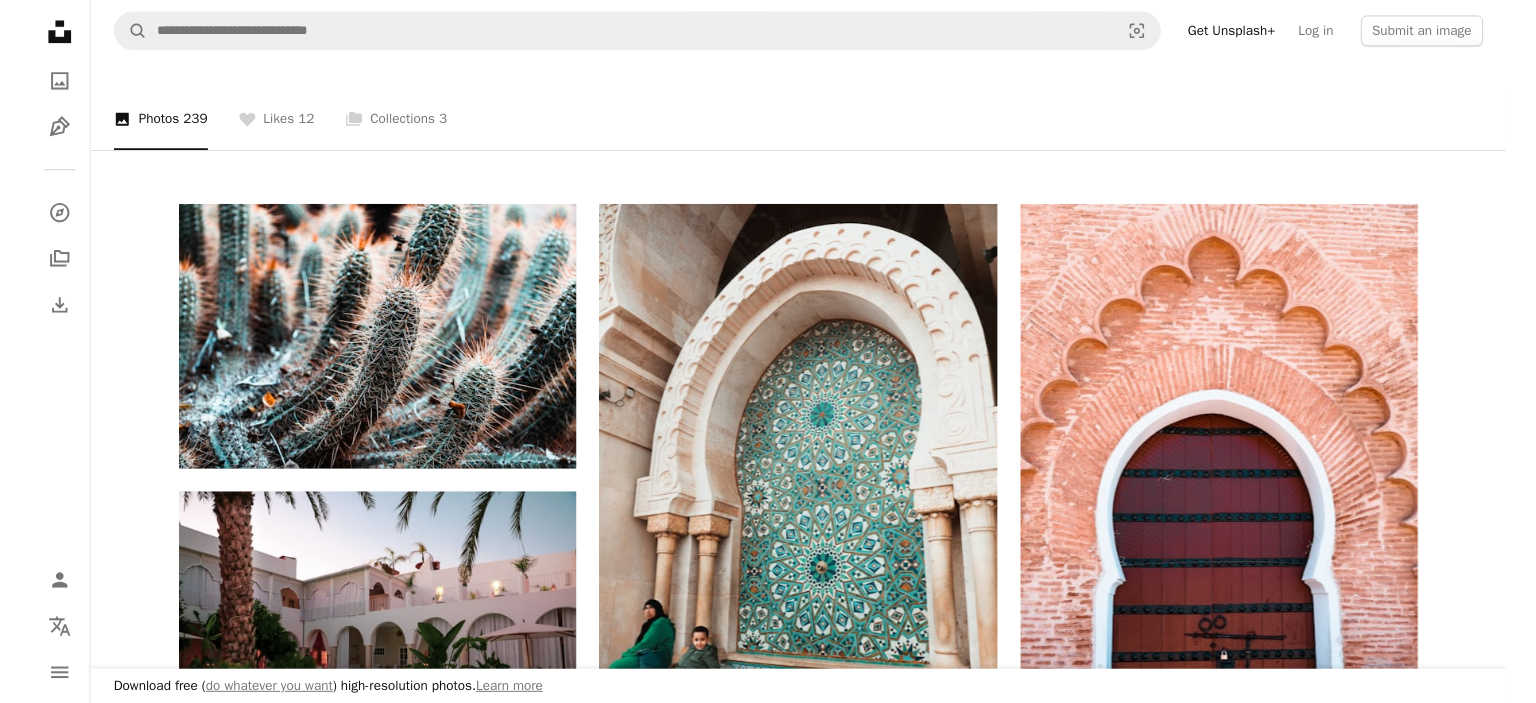 scroll, scrollTop: 367, scrollLeft: 0, axis: vertical 